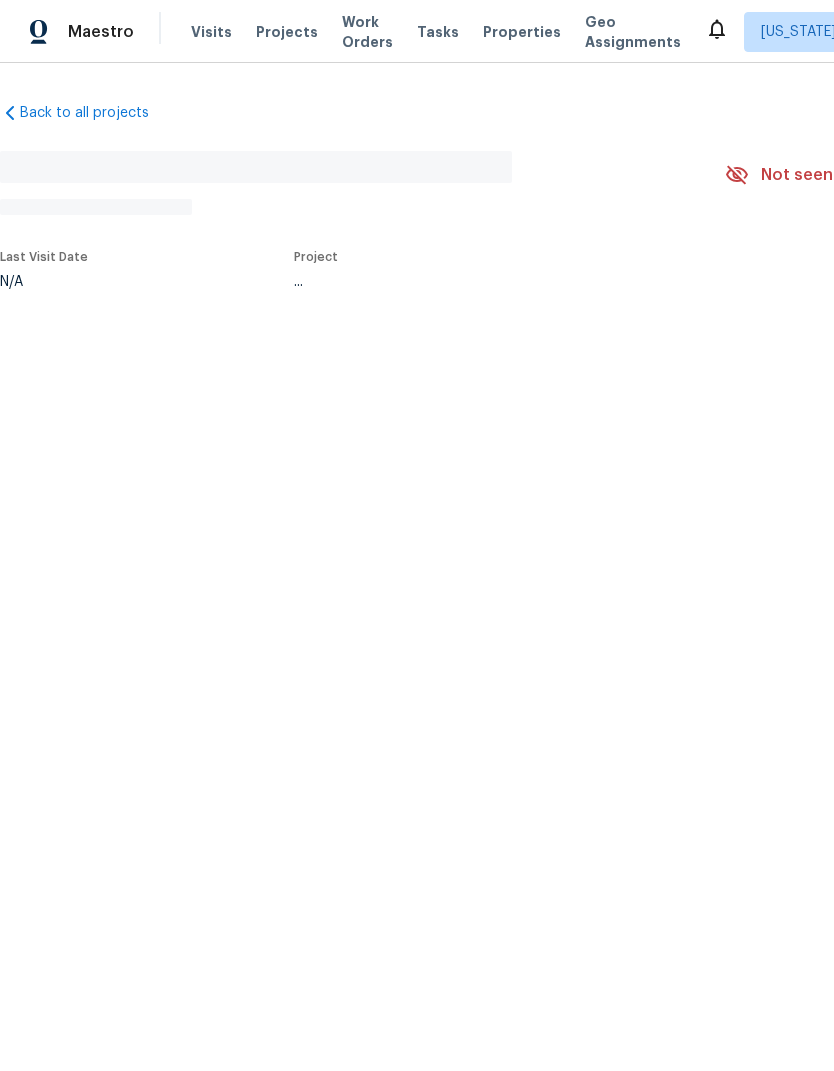 scroll, scrollTop: 0, scrollLeft: 0, axis: both 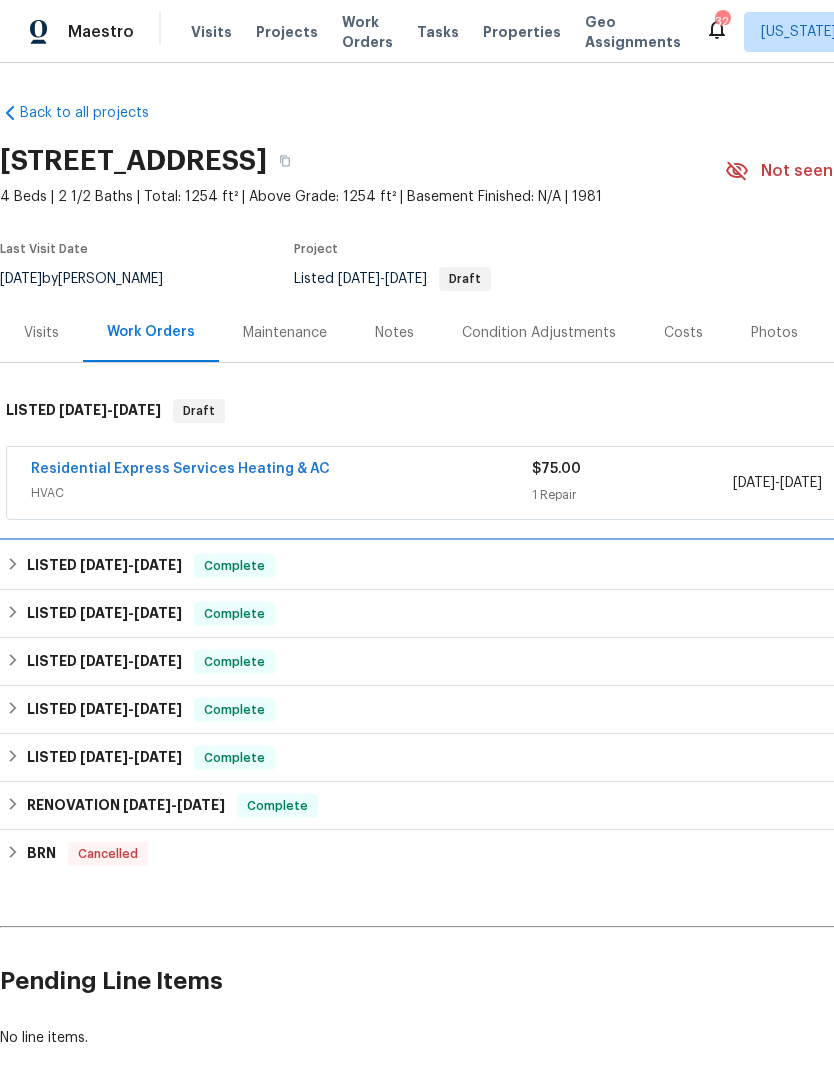 click on "LISTED   6/30/25  -  7/14/25" at bounding box center [104, 566] 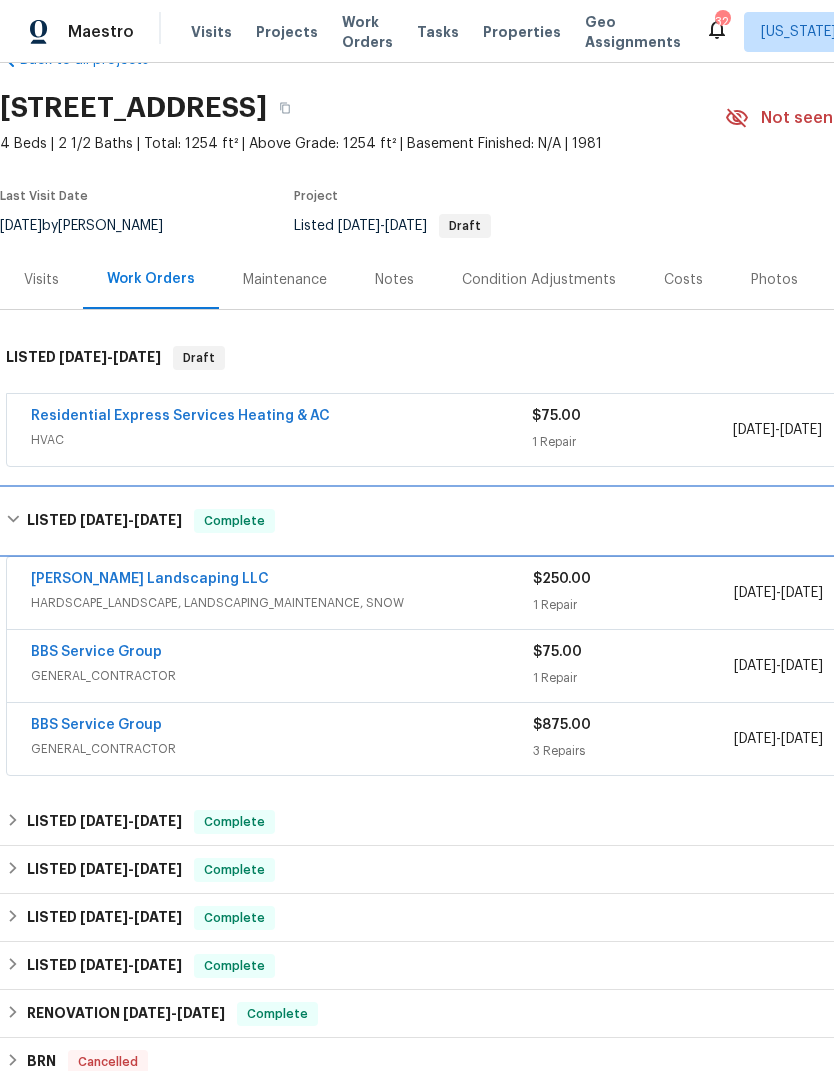scroll, scrollTop: 54, scrollLeft: 0, axis: vertical 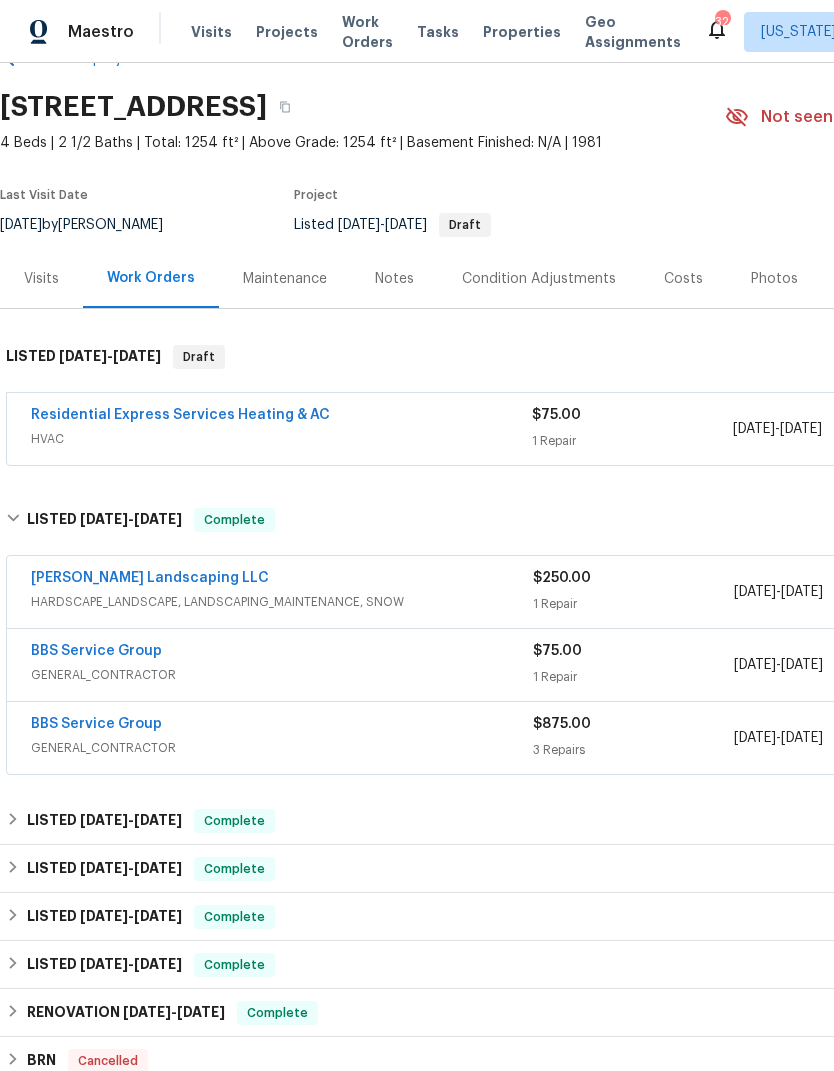 click on "BBS Service Group" at bounding box center [96, 651] 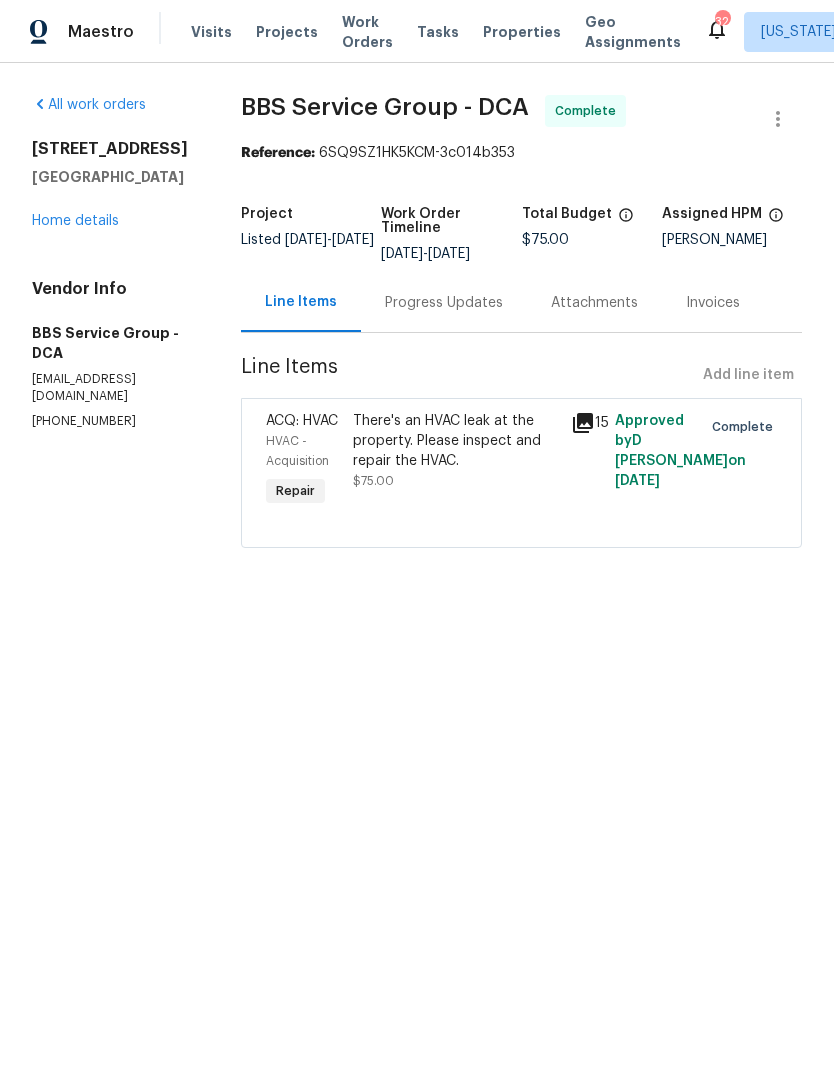 click 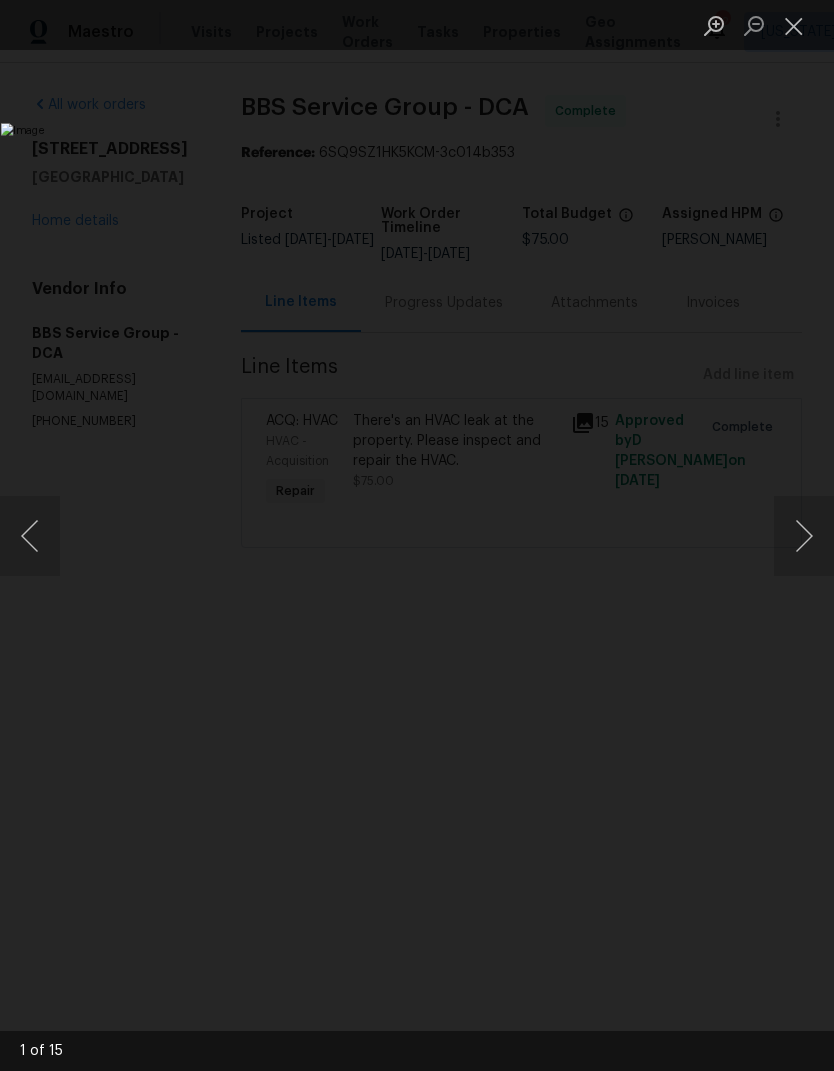 click at bounding box center [804, 536] 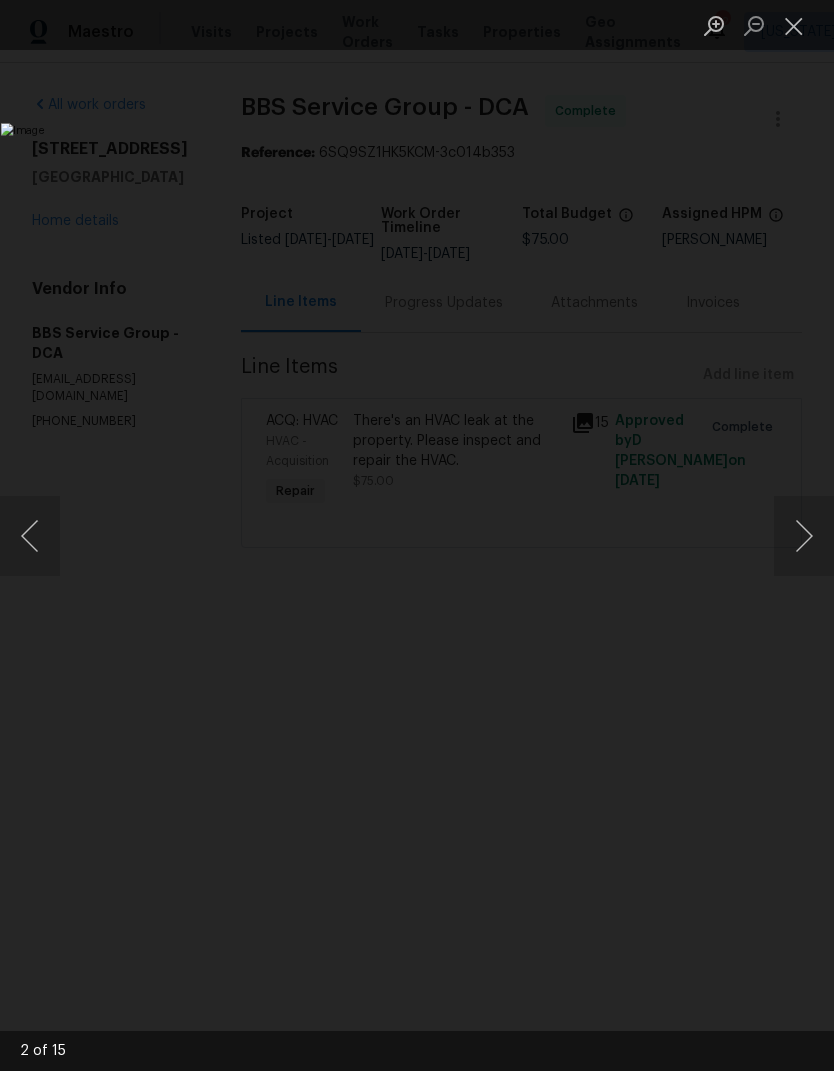 click at bounding box center [804, 536] 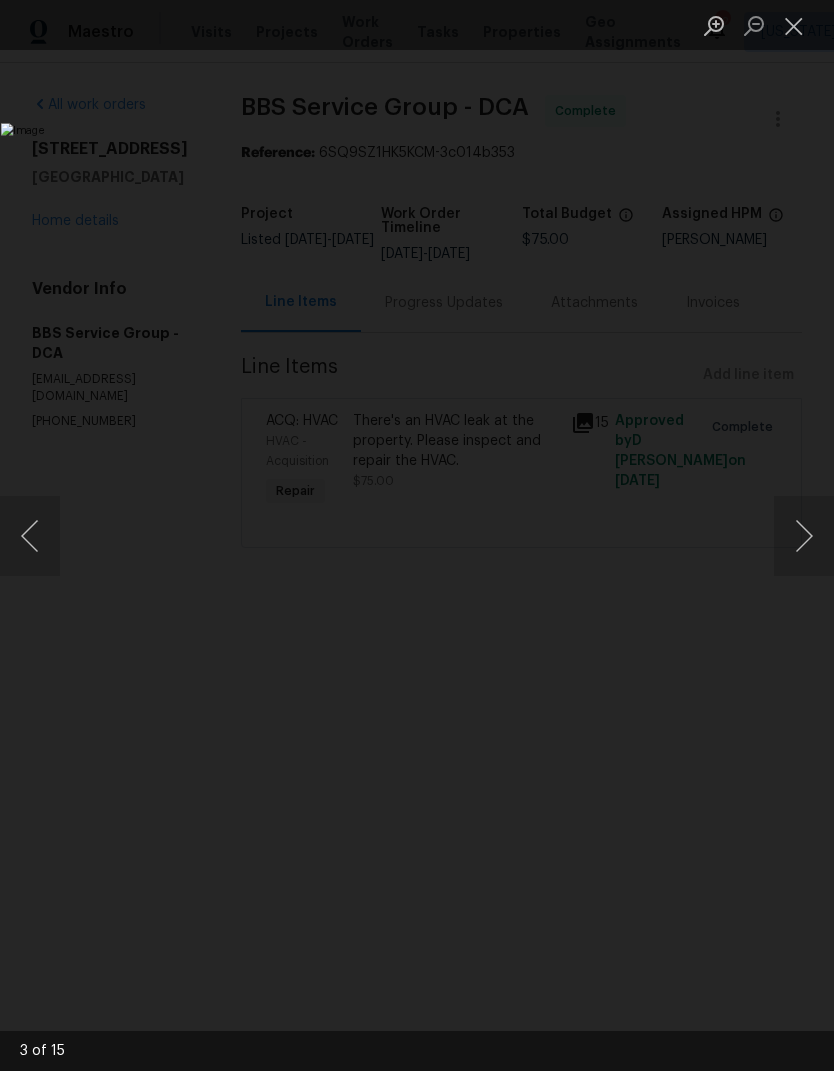 click at bounding box center [804, 536] 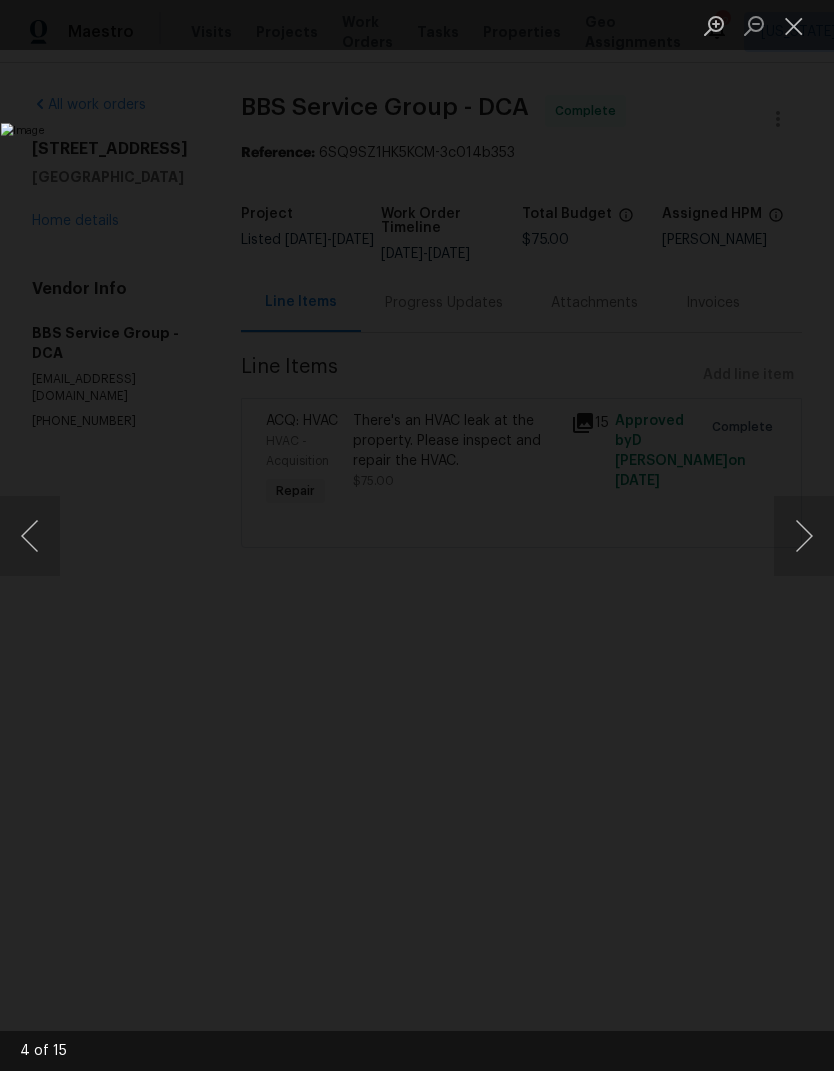 click at bounding box center [804, 536] 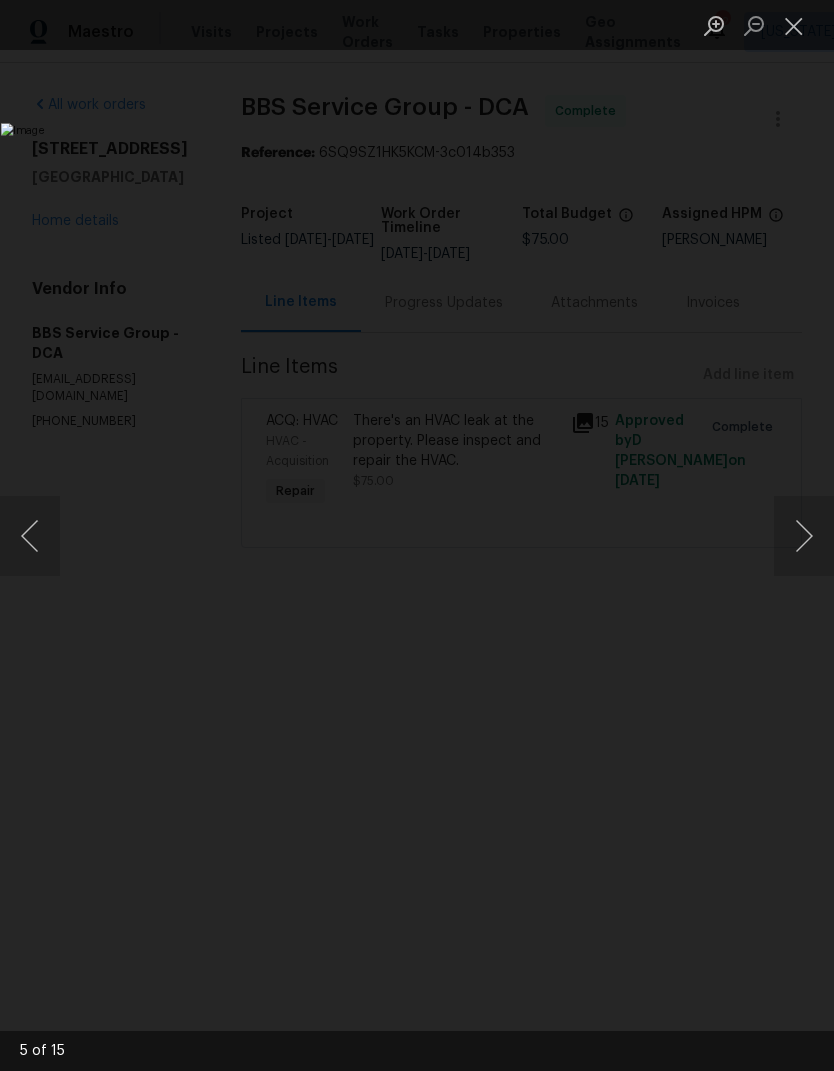 click at bounding box center [804, 536] 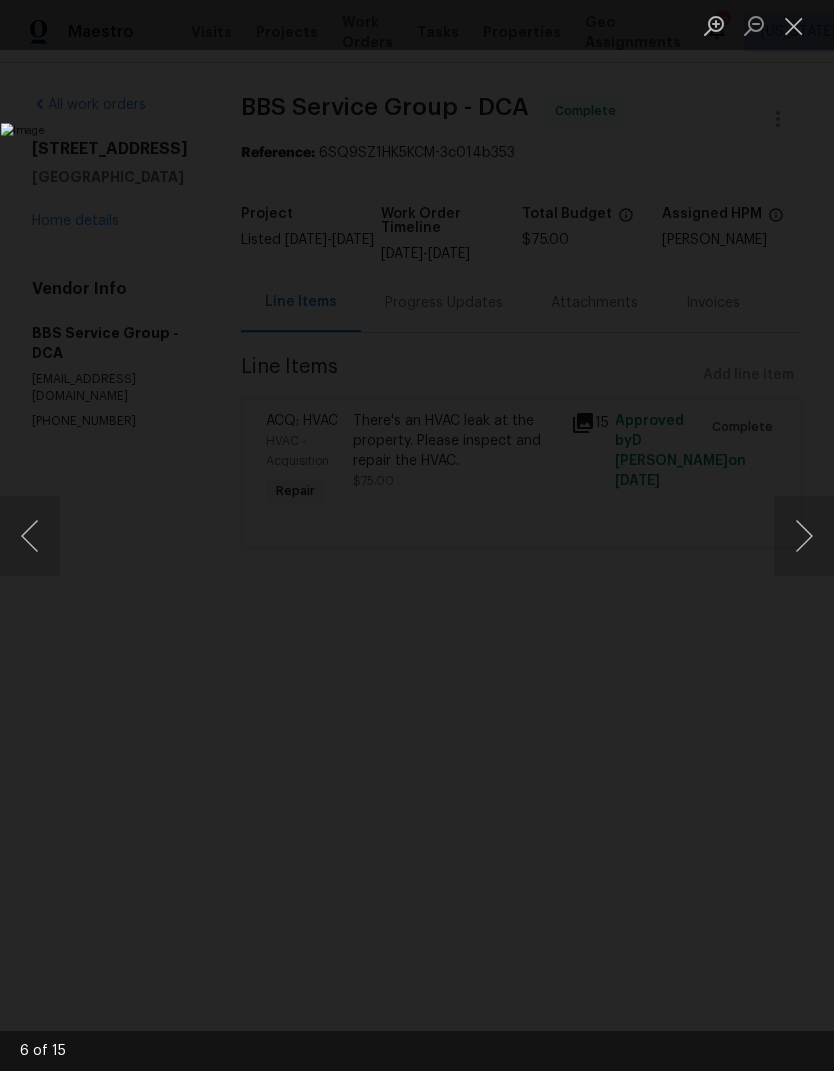 click at bounding box center [804, 536] 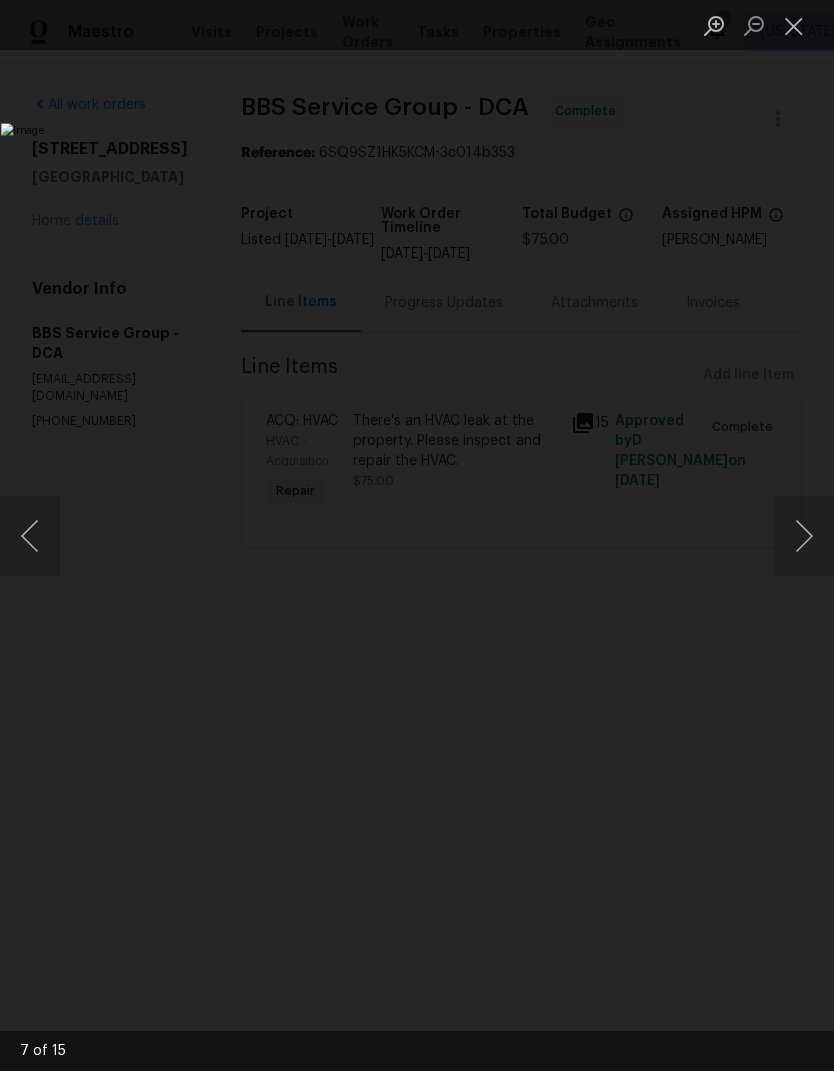 click at bounding box center (804, 536) 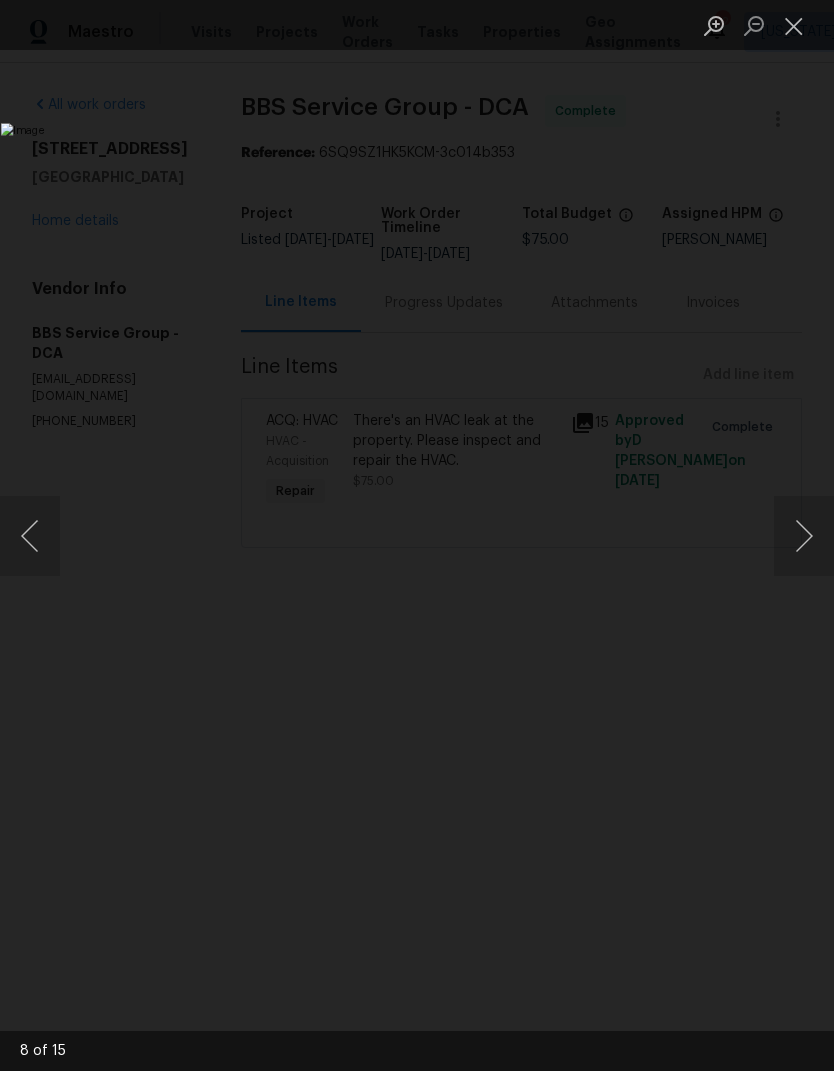 click at bounding box center [804, 536] 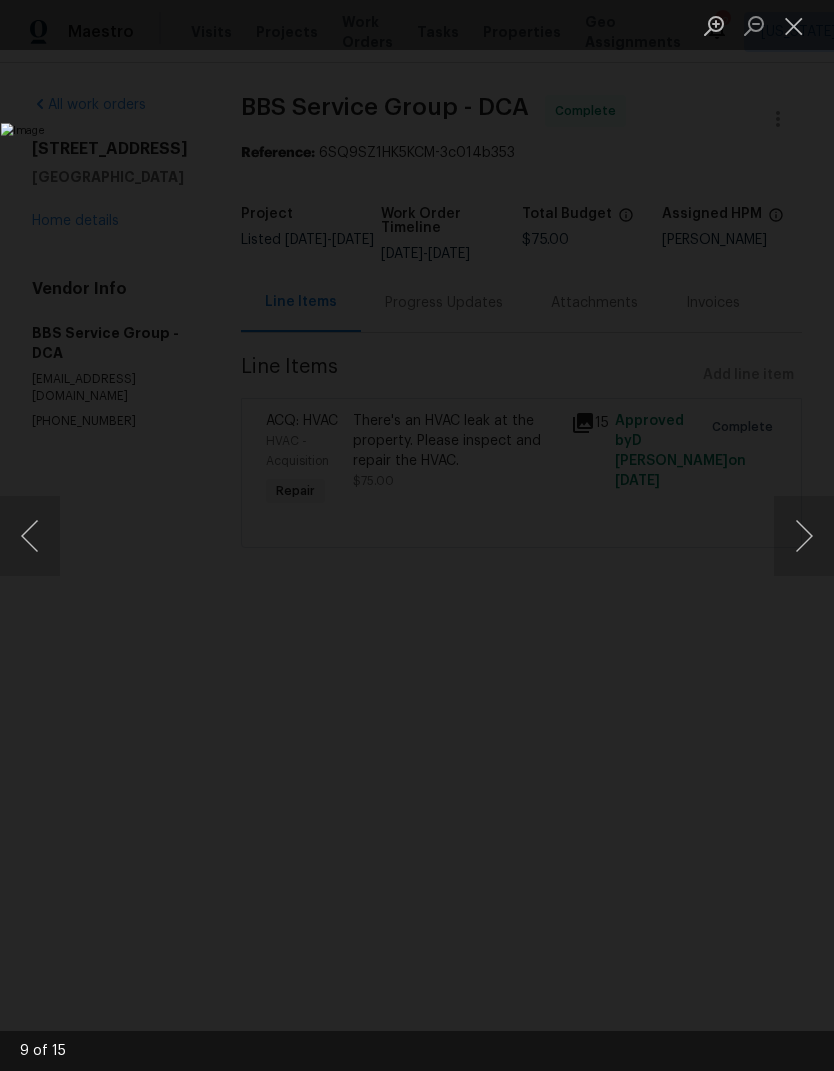 click at bounding box center (804, 536) 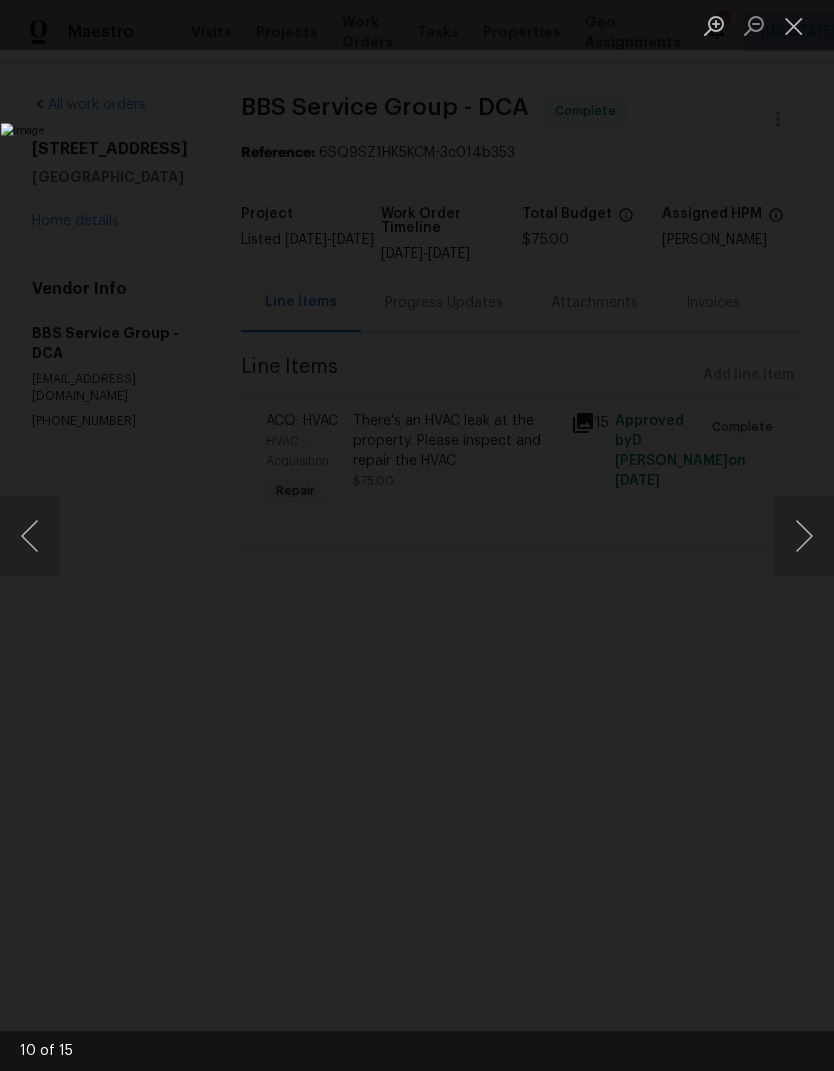 click at bounding box center [804, 536] 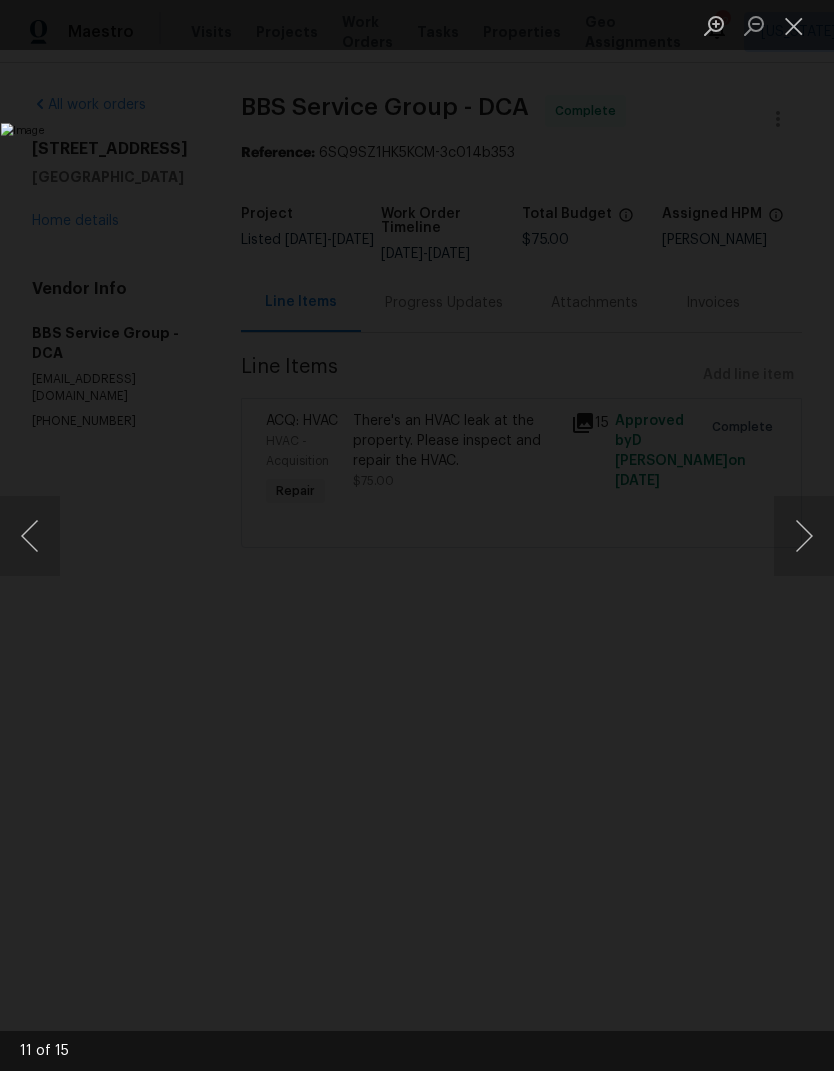 click at bounding box center (804, 536) 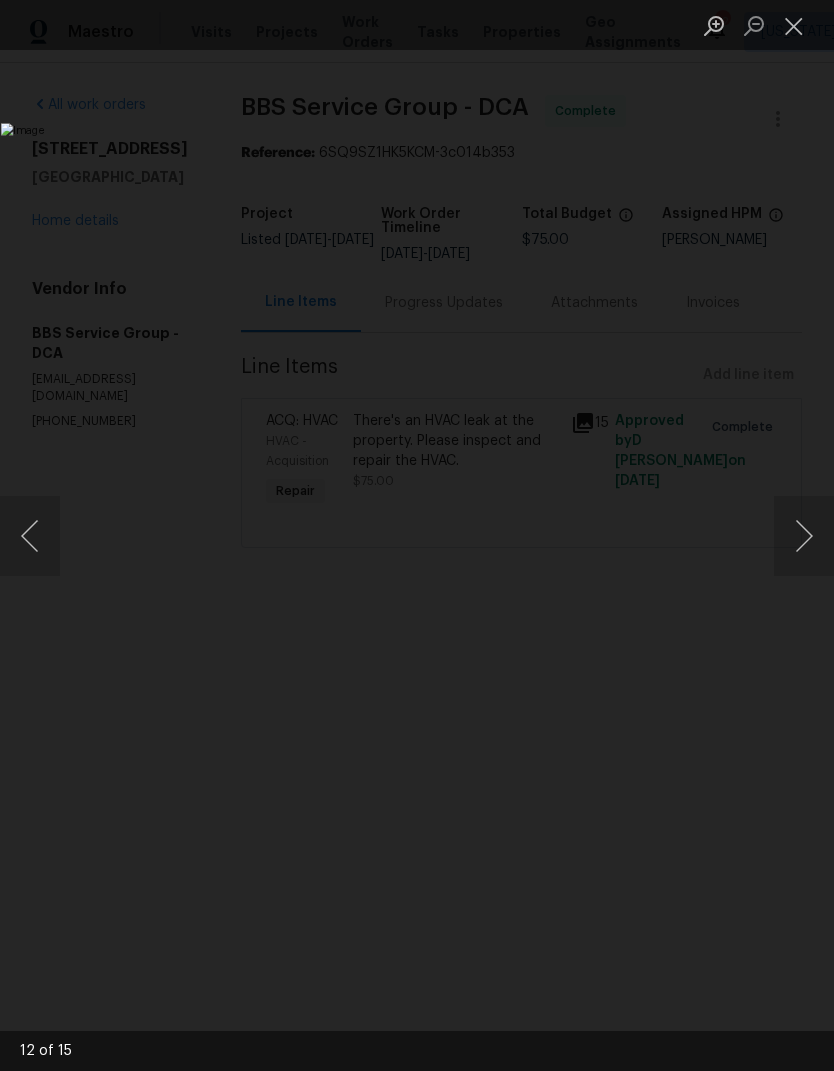 click at bounding box center [804, 536] 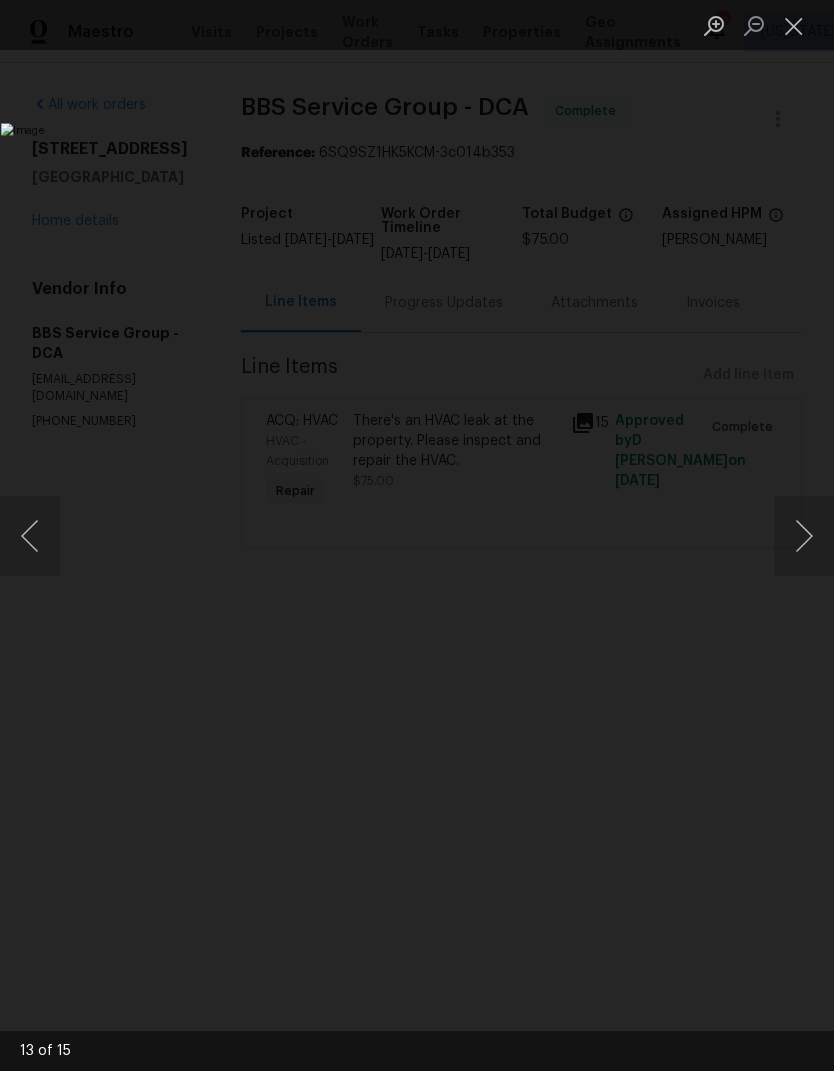 click at bounding box center (794, 25) 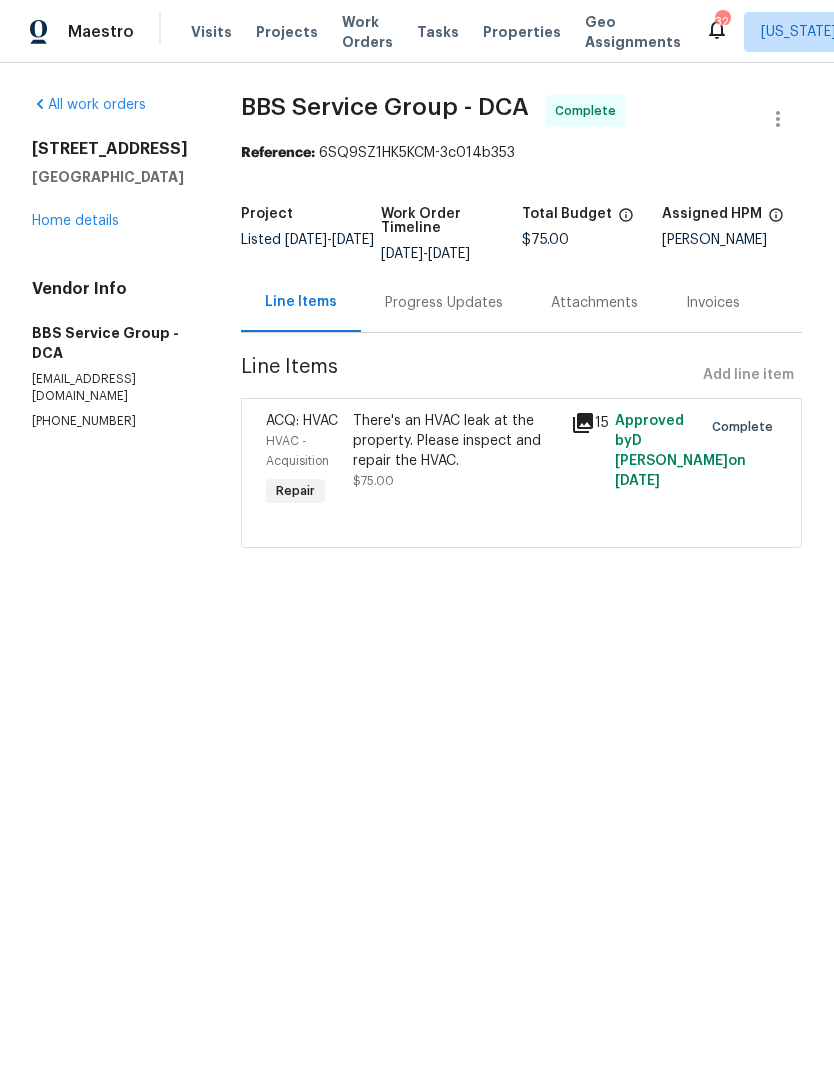 click on "Home details" at bounding box center [75, 221] 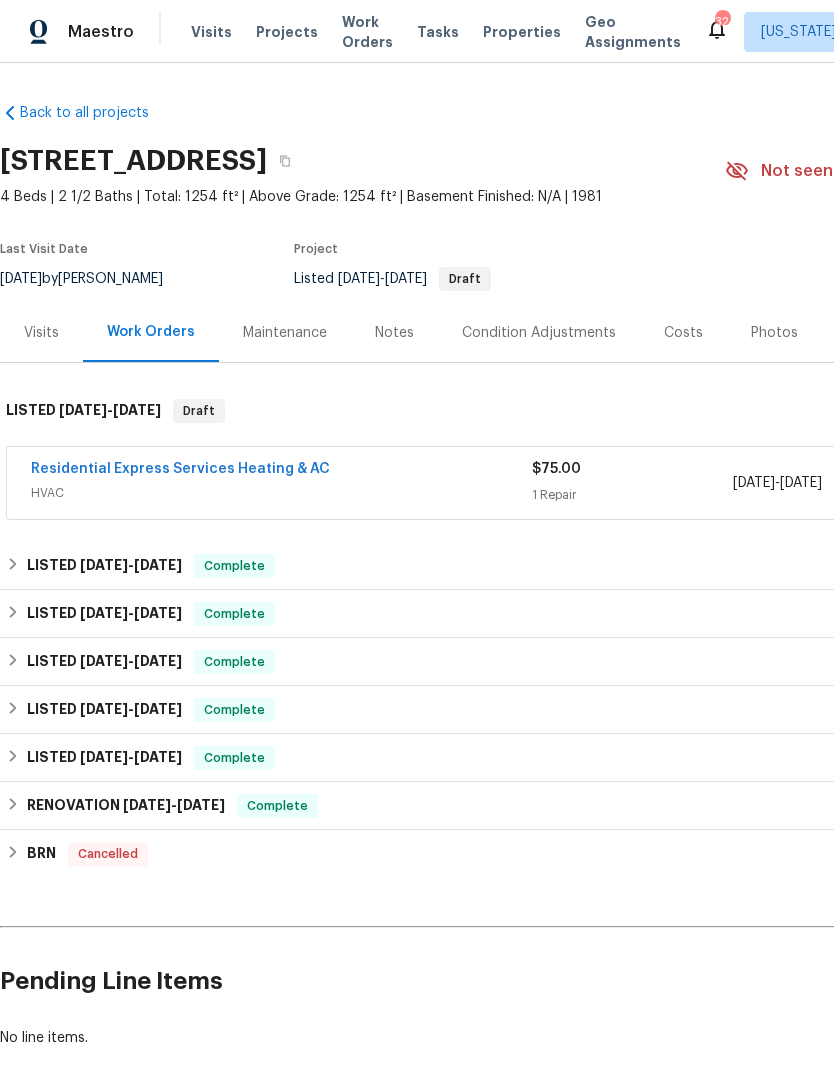 click on "Residential Express Services Heating & AC" at bounding box center [180, 469] 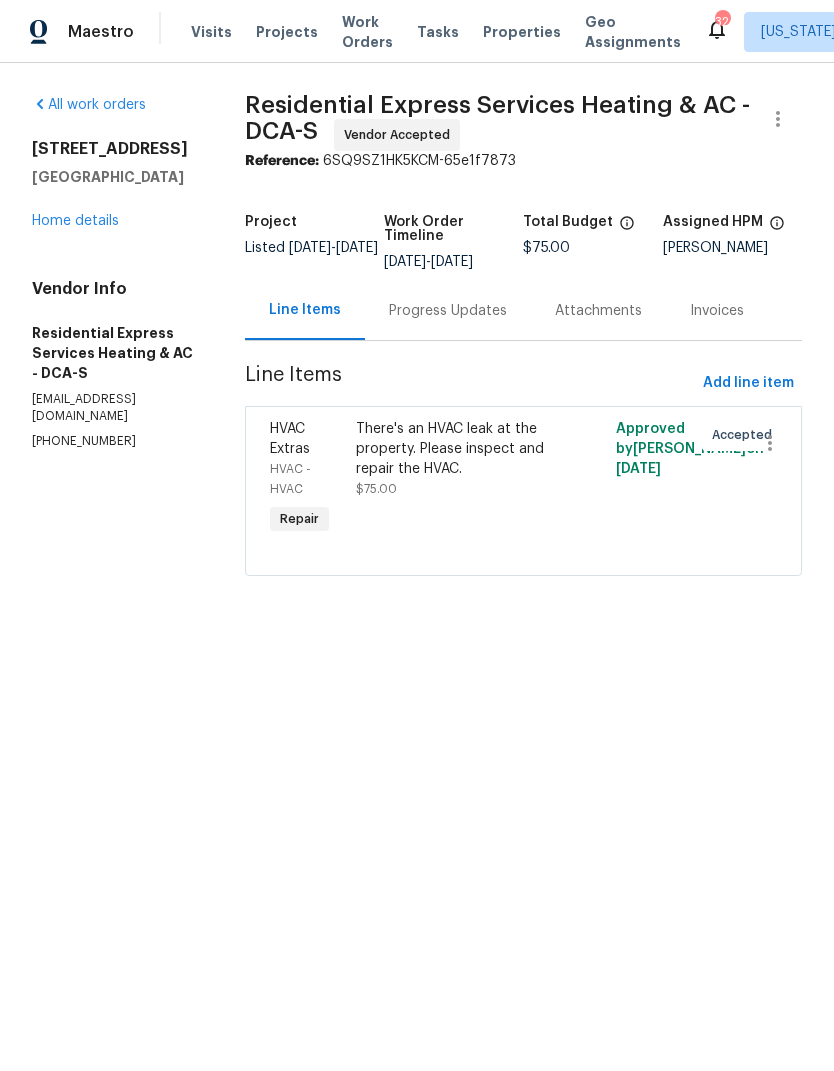 click on "Home details" at bounding box center (75, 221) 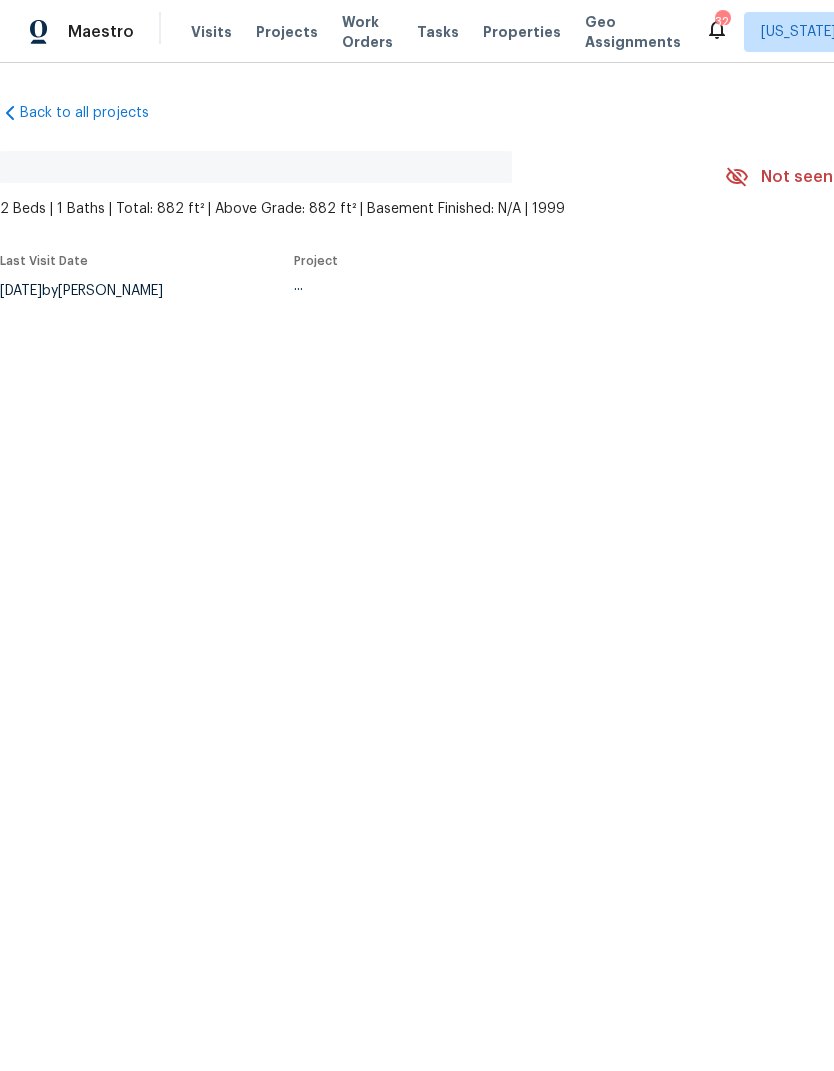 scroll, scrollTop: 0, scrollLeft: 0, axis: both 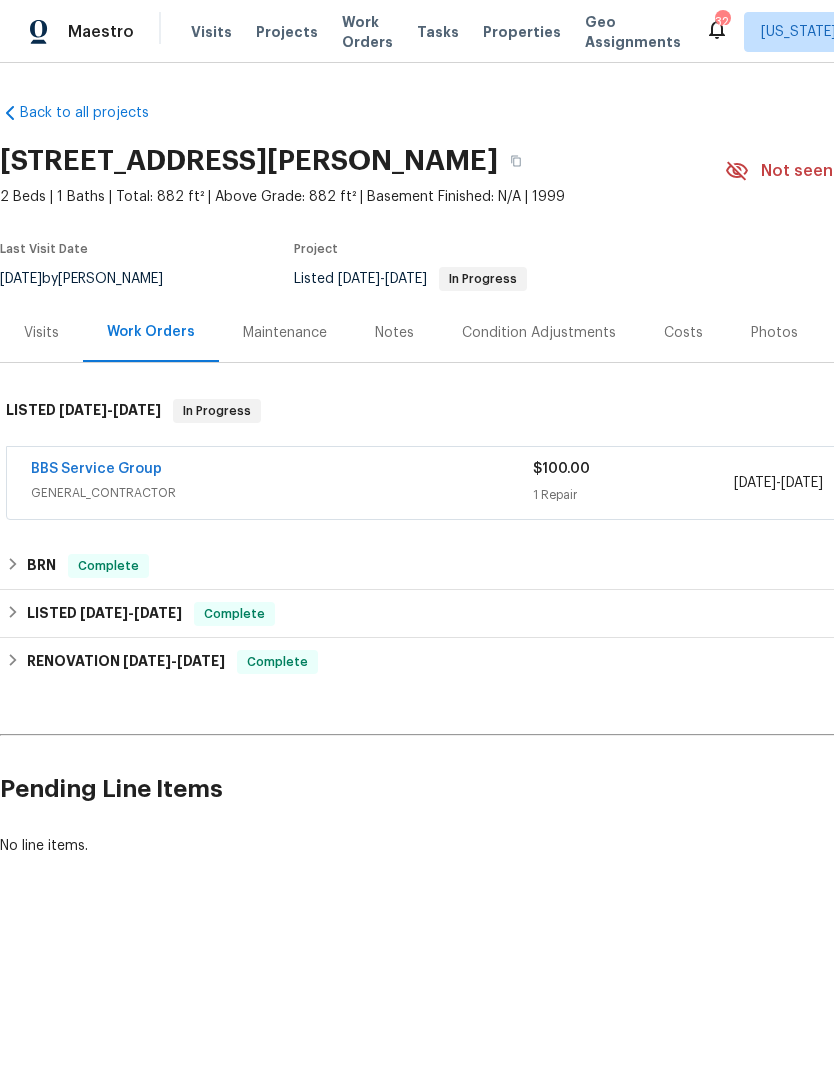 click on "BBS Service Group" at bounding box center [96, 469] 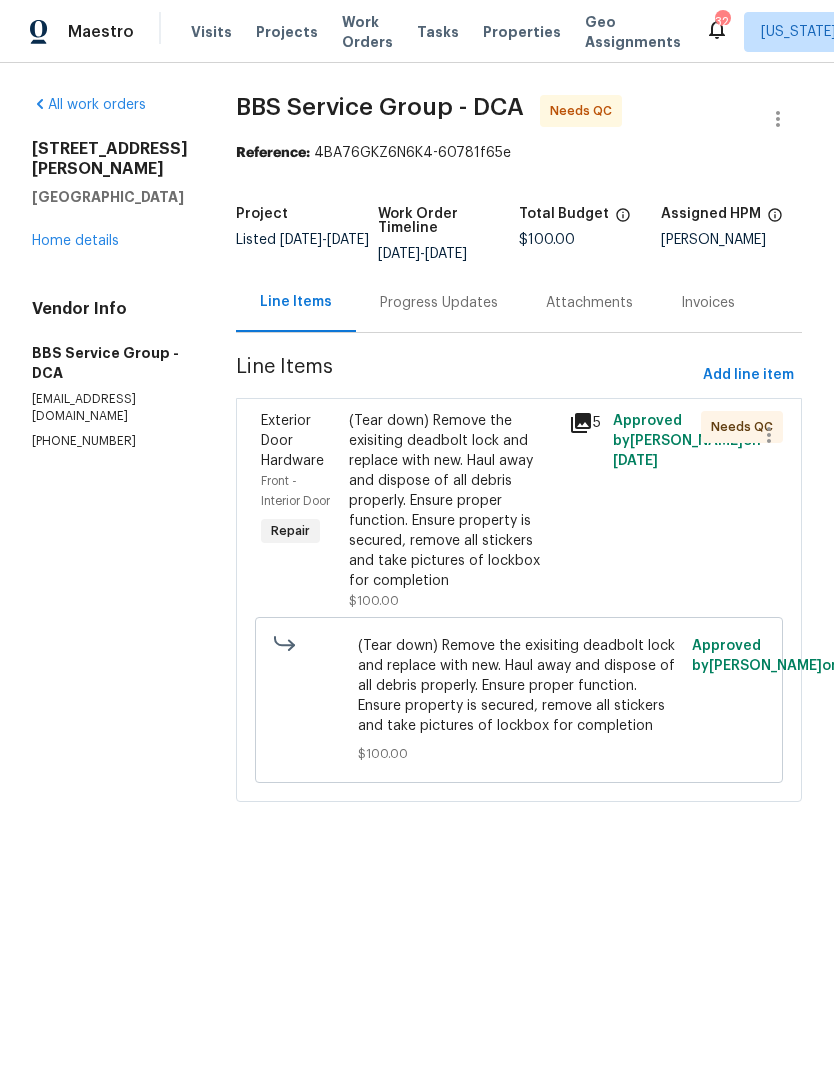 click on "(Tear down) Remove the exisiting deadbolt lock and replace with new. Haul away and dispose of all debris properly. Ensure proper function. Ensure property is secured, remove all stickers and take pictures of lockbox for completion $100.00" at bounding box center (453, 511) 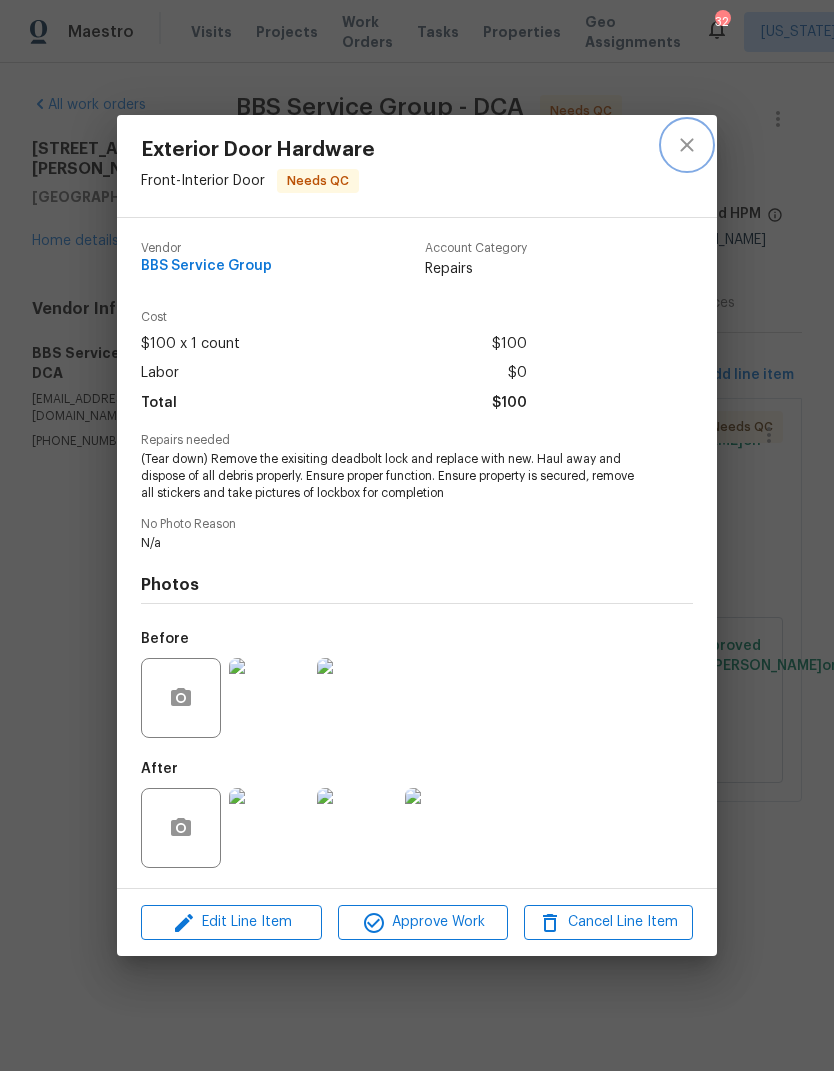 click at bounding box center (687, 145) 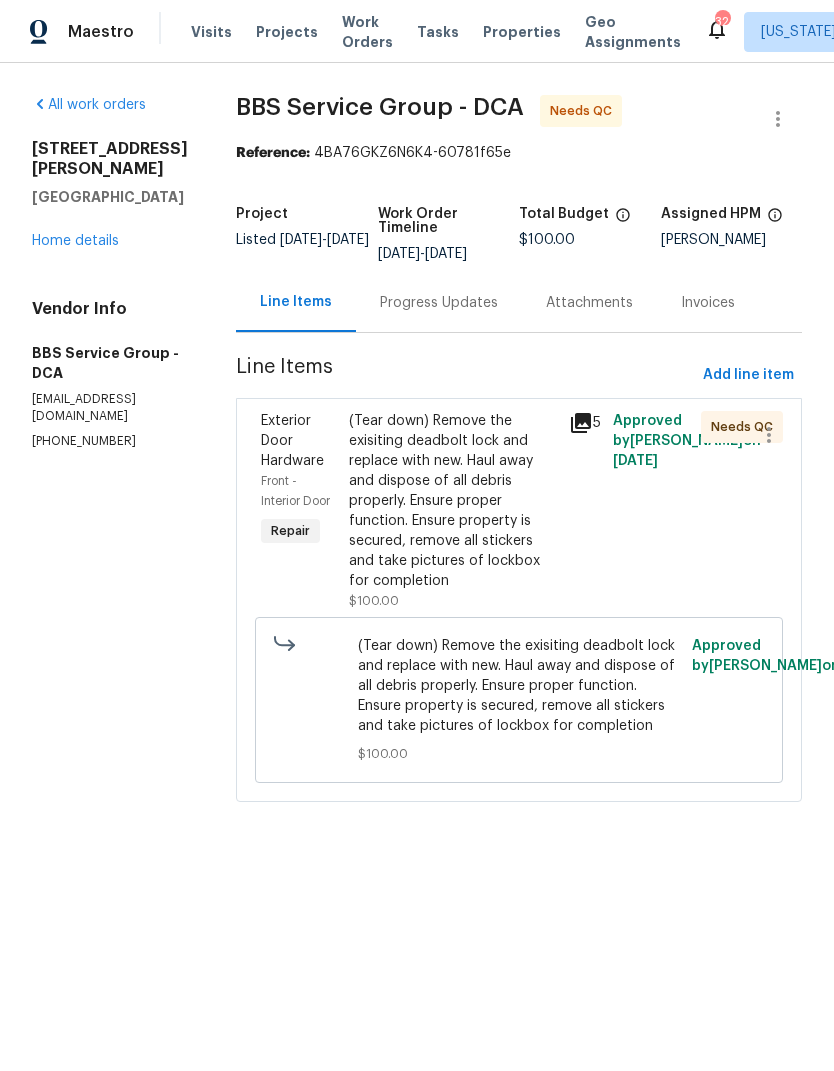 click 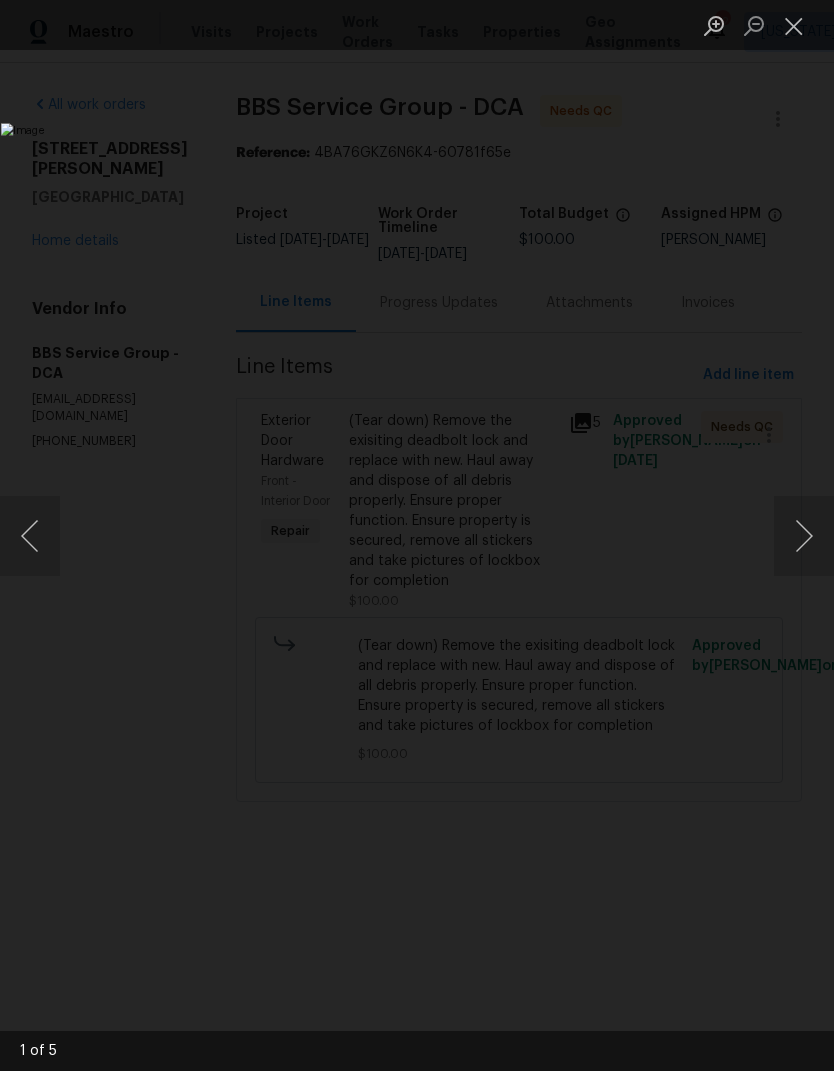click at bounding box center [804, 536] 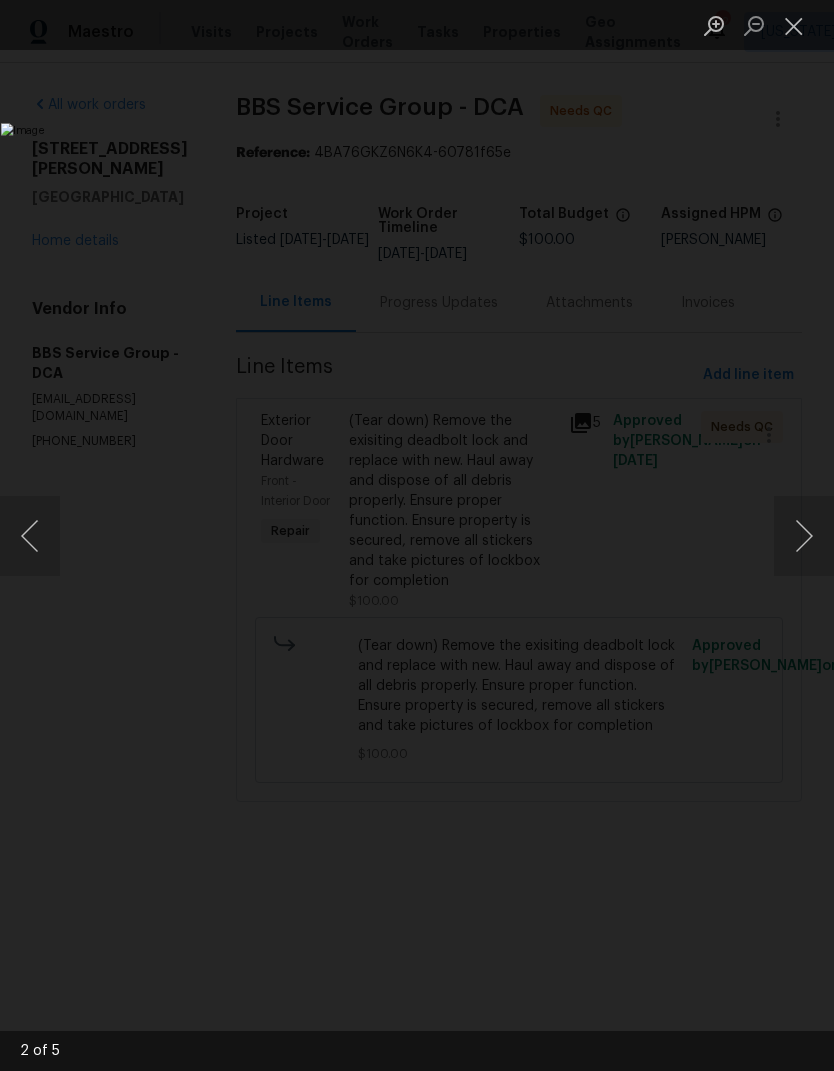 click at bounding box center (804, 536) 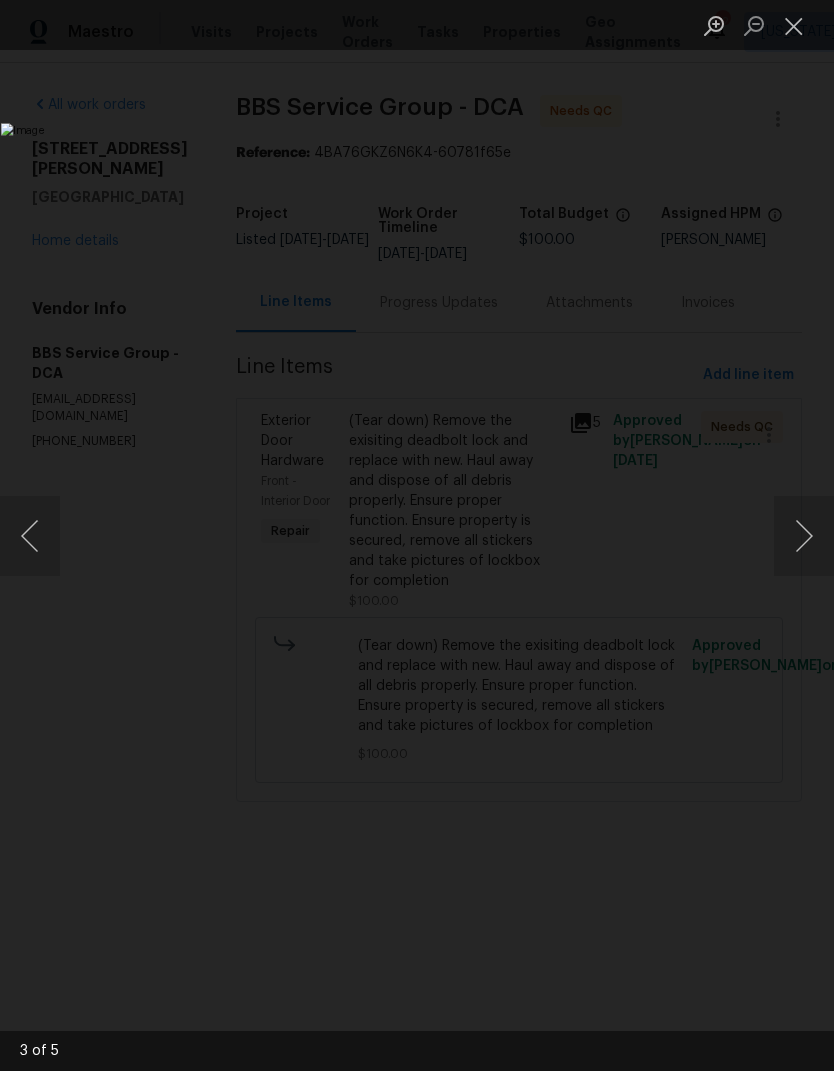 click at bounding box center (804, 536) 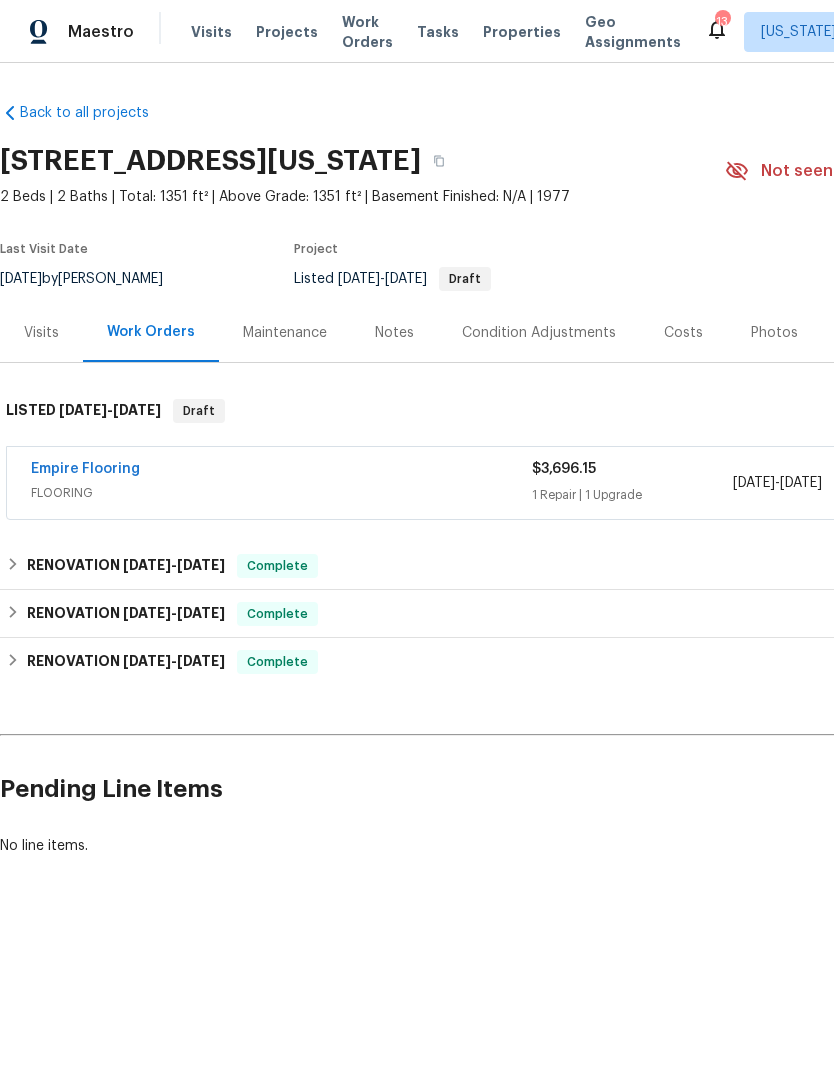 scroll, scrollTop: 0, scrollLeft: 0, axis: both 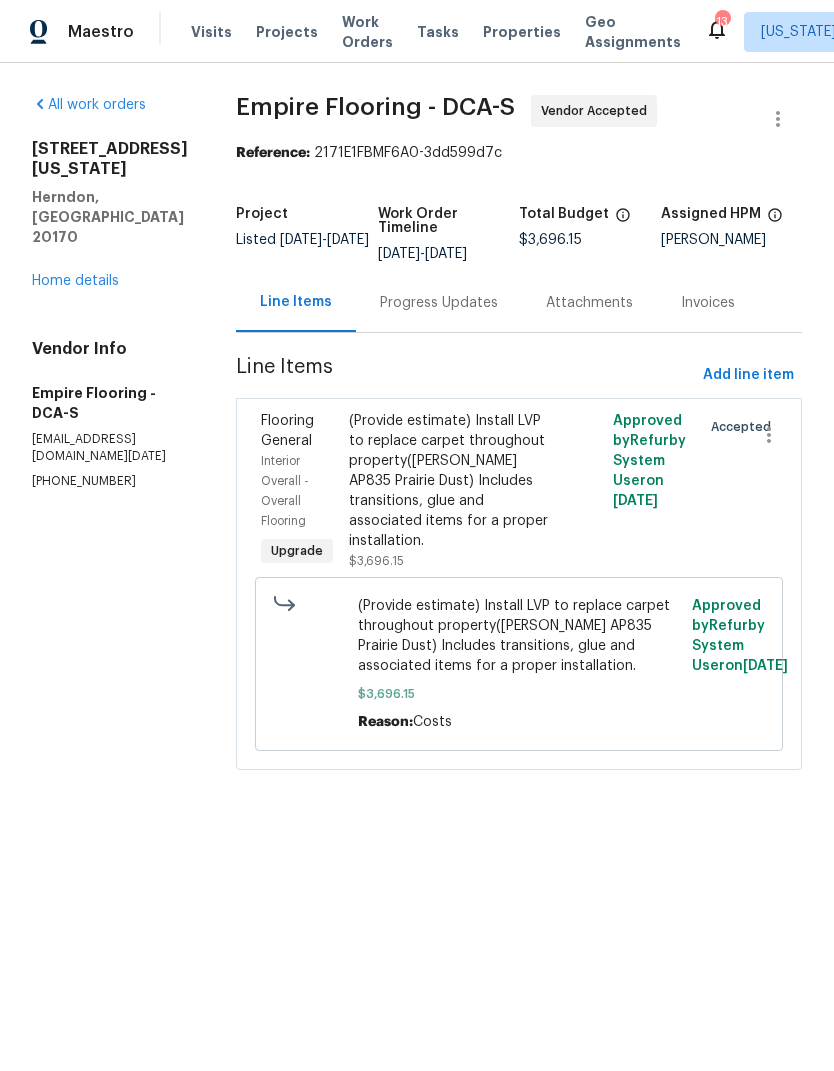 click on "Progress Updates" at bounding box center (439, 303) 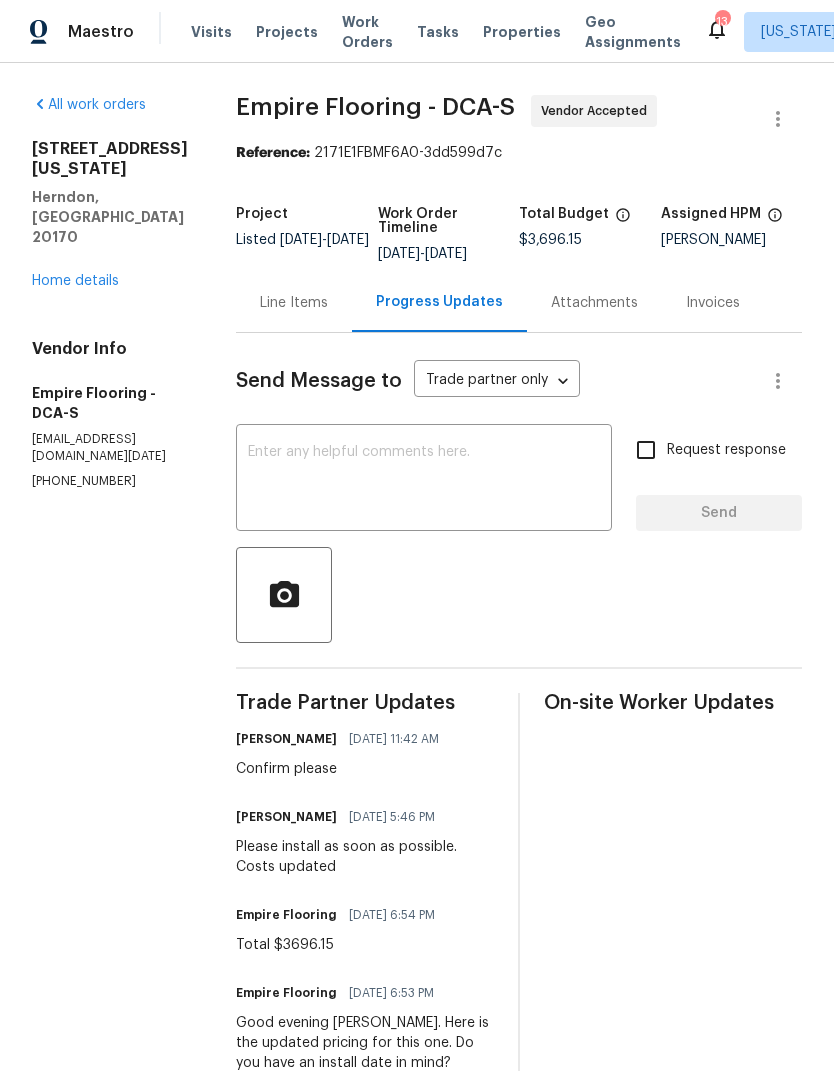 click at bounding box center [424, 480] 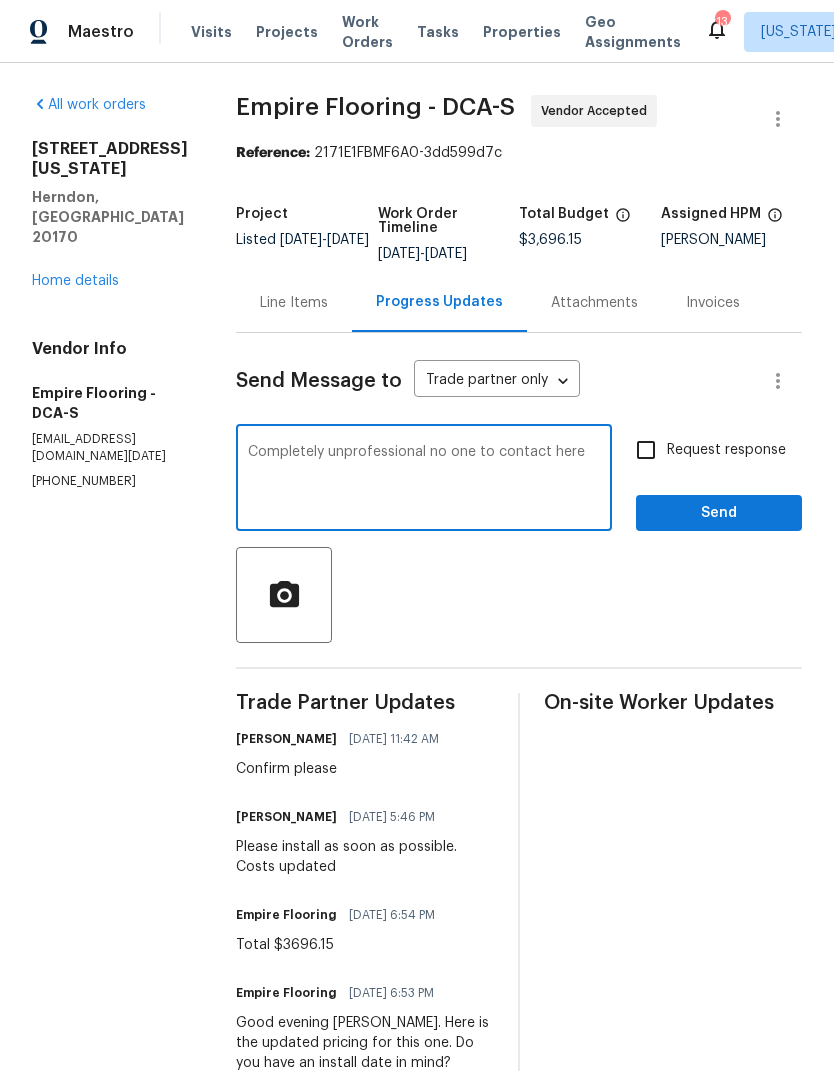 type on "Completely unprofessional no one to contact here" 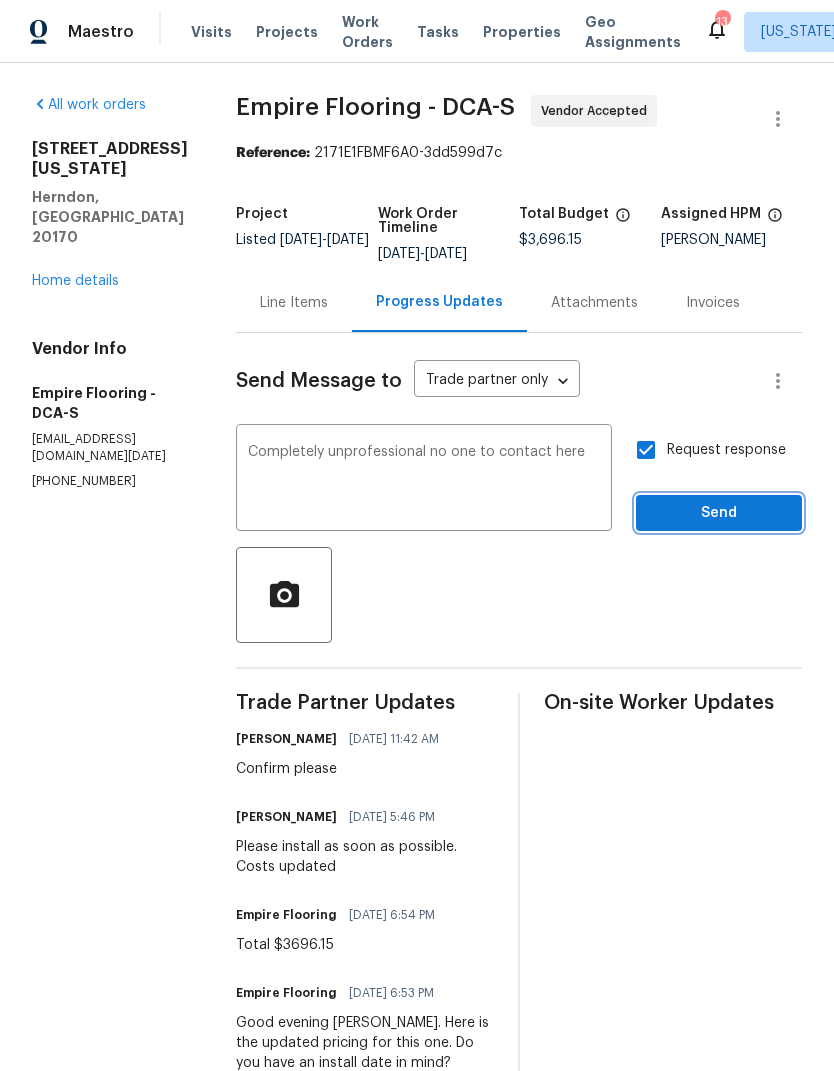 click on "Send" at bounding box center (719, 513) 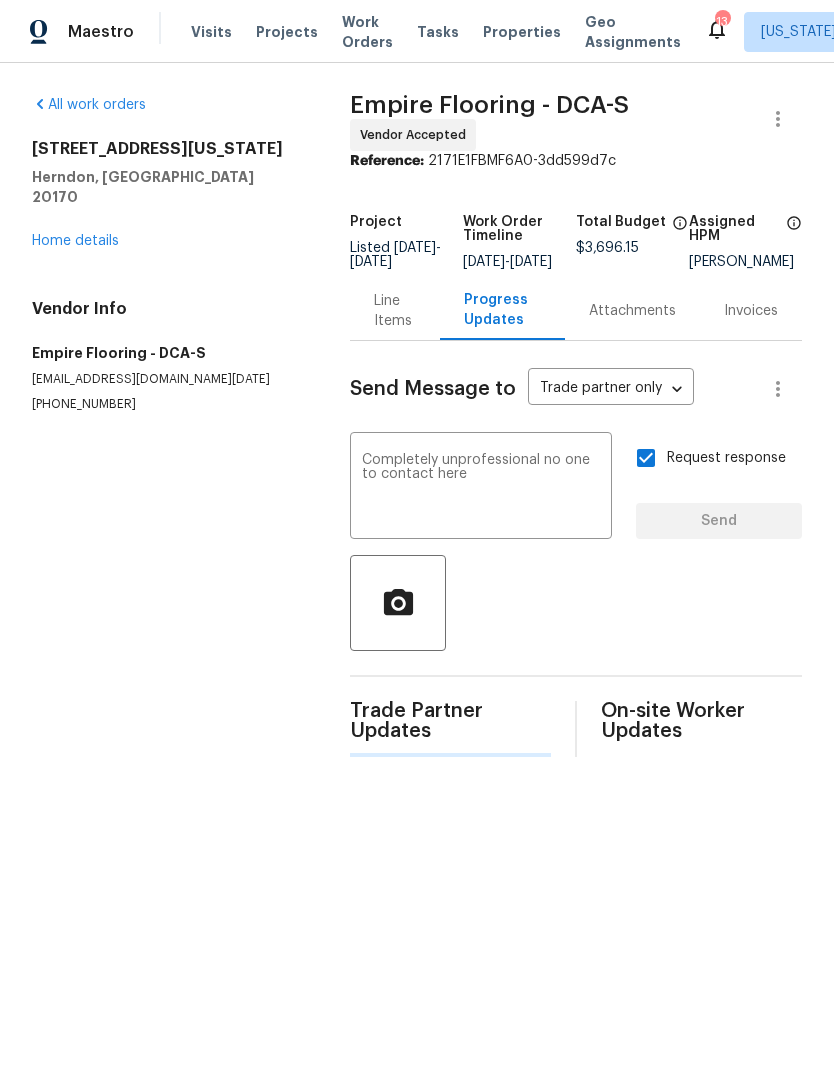 type 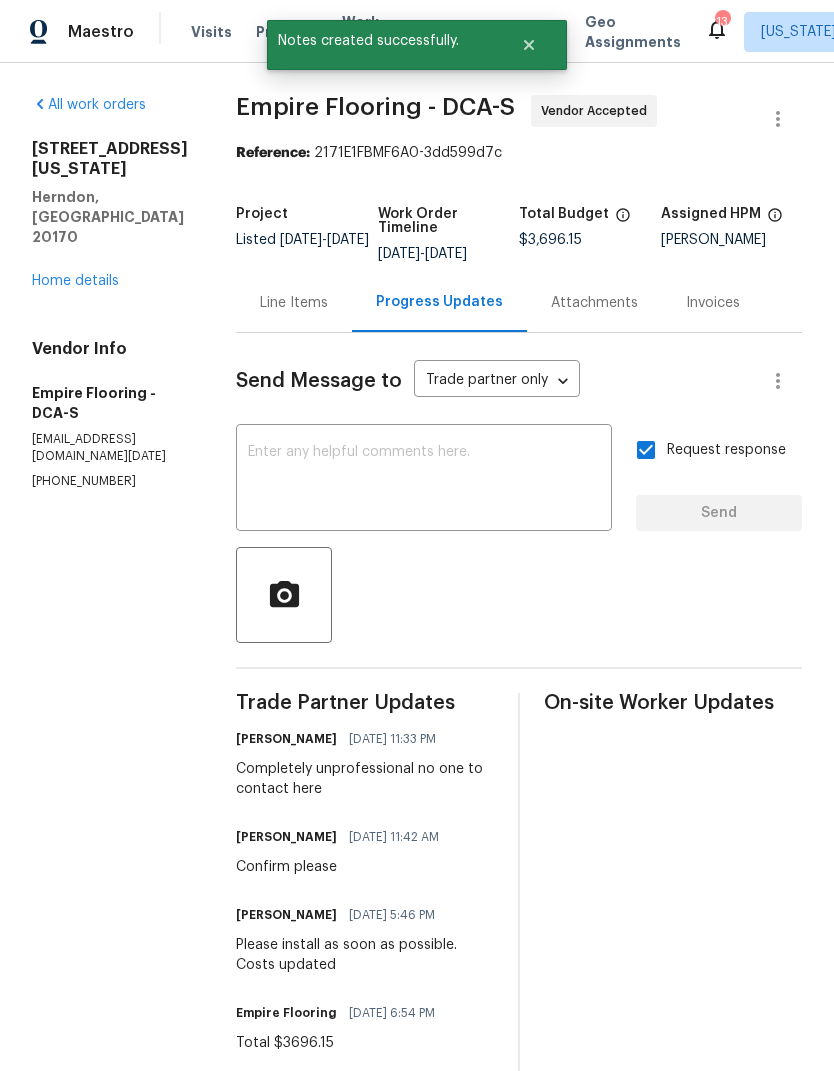click on "Home details" at bounding box center (75, 281) 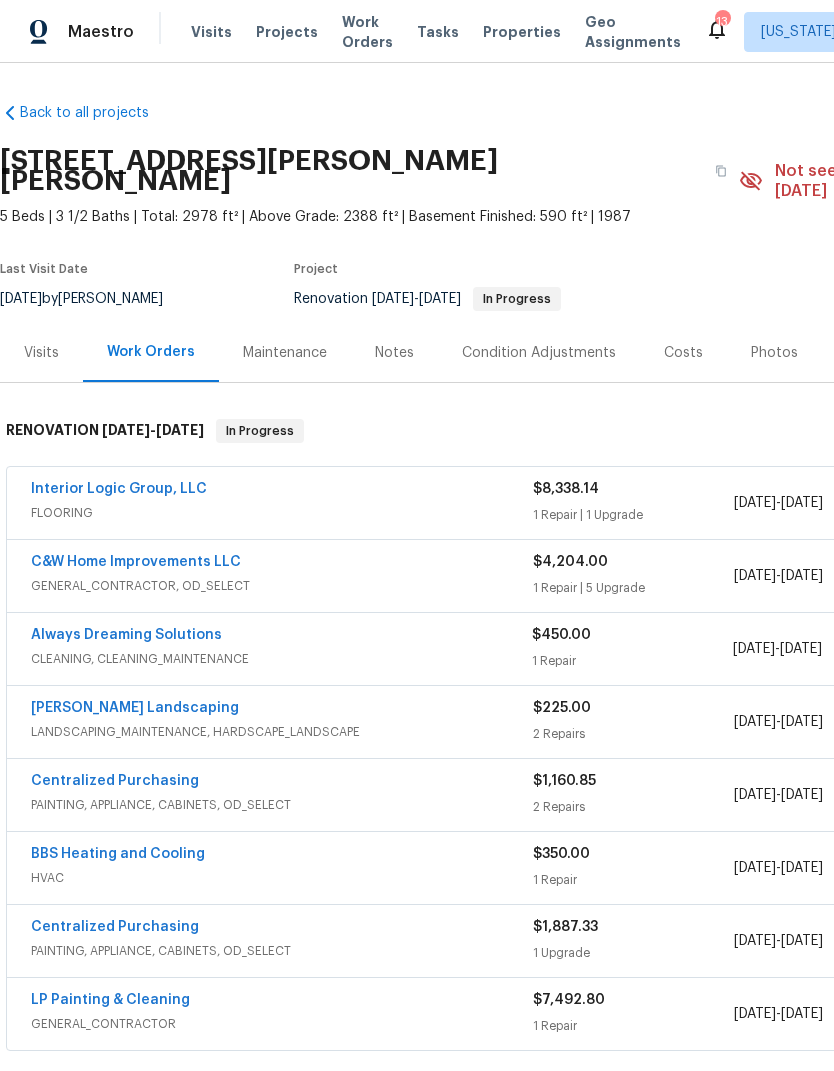 scroll, scrollTop: 0, scrollLeft: 0, axis: both 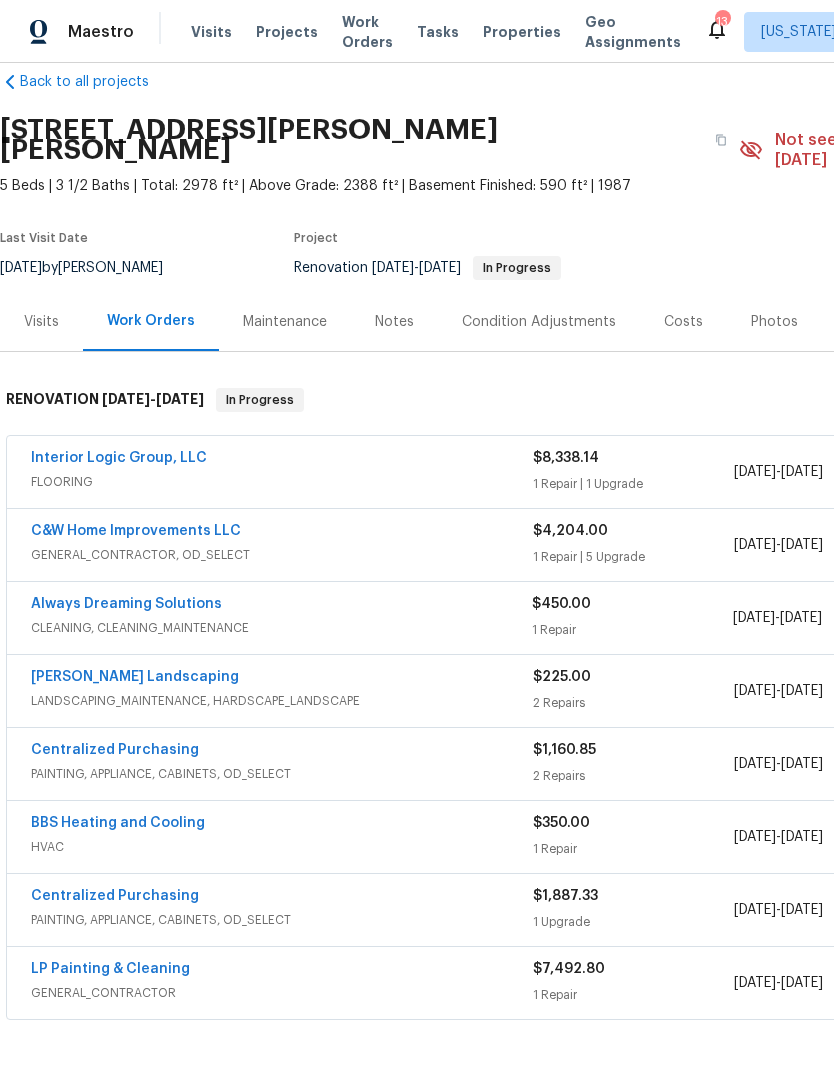 click on "Photos" at bounding box center (774, 322) 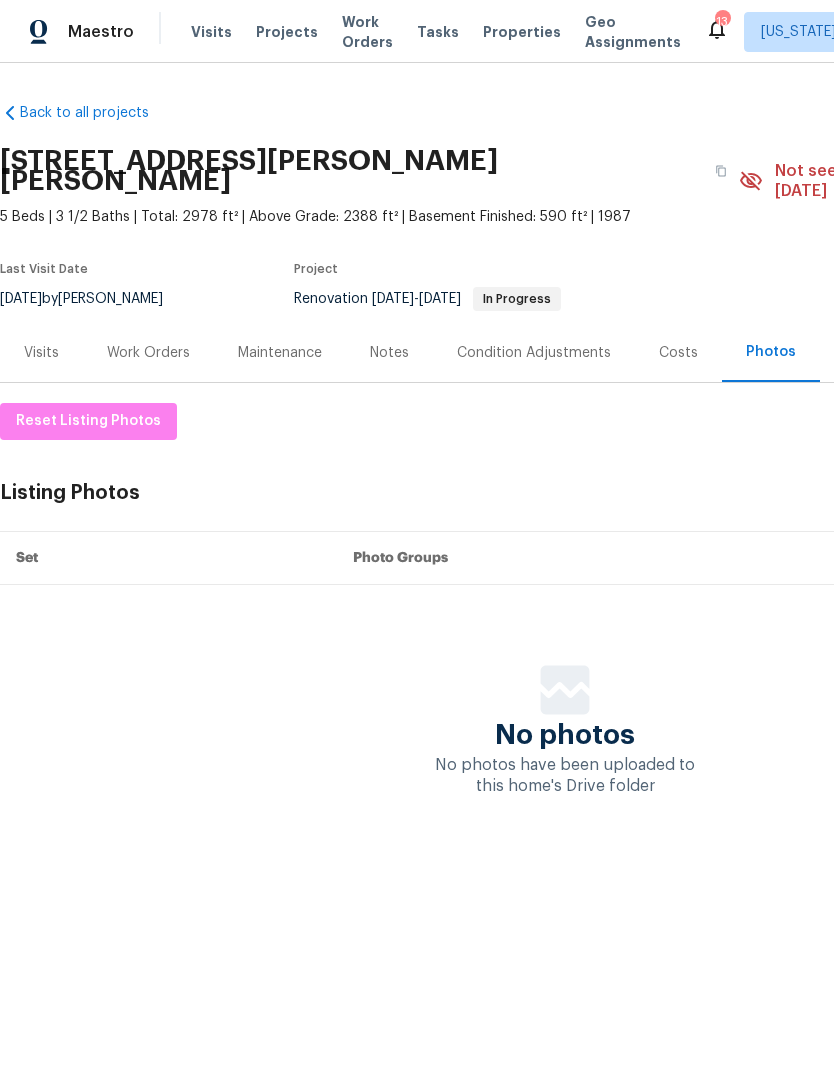 scroll, scrollTop: 0, scrollLeft: 0, axis: both 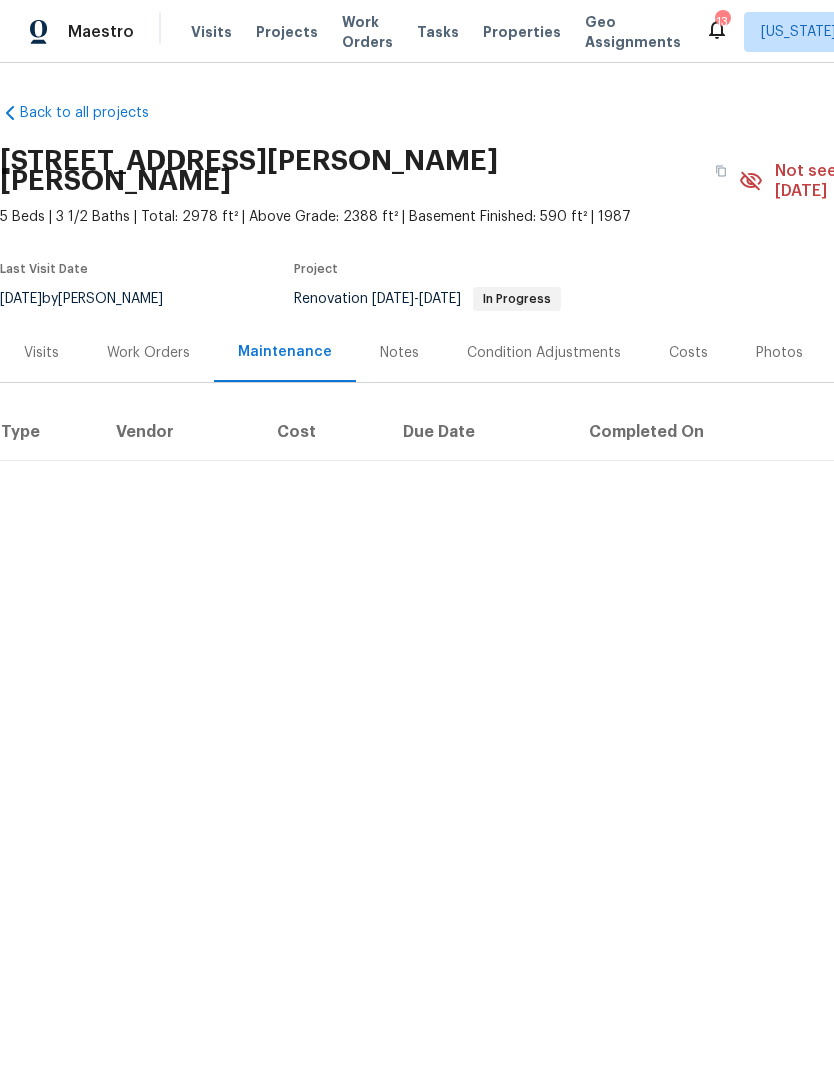 click on "Work Orders" at bounding box center [148, 353] 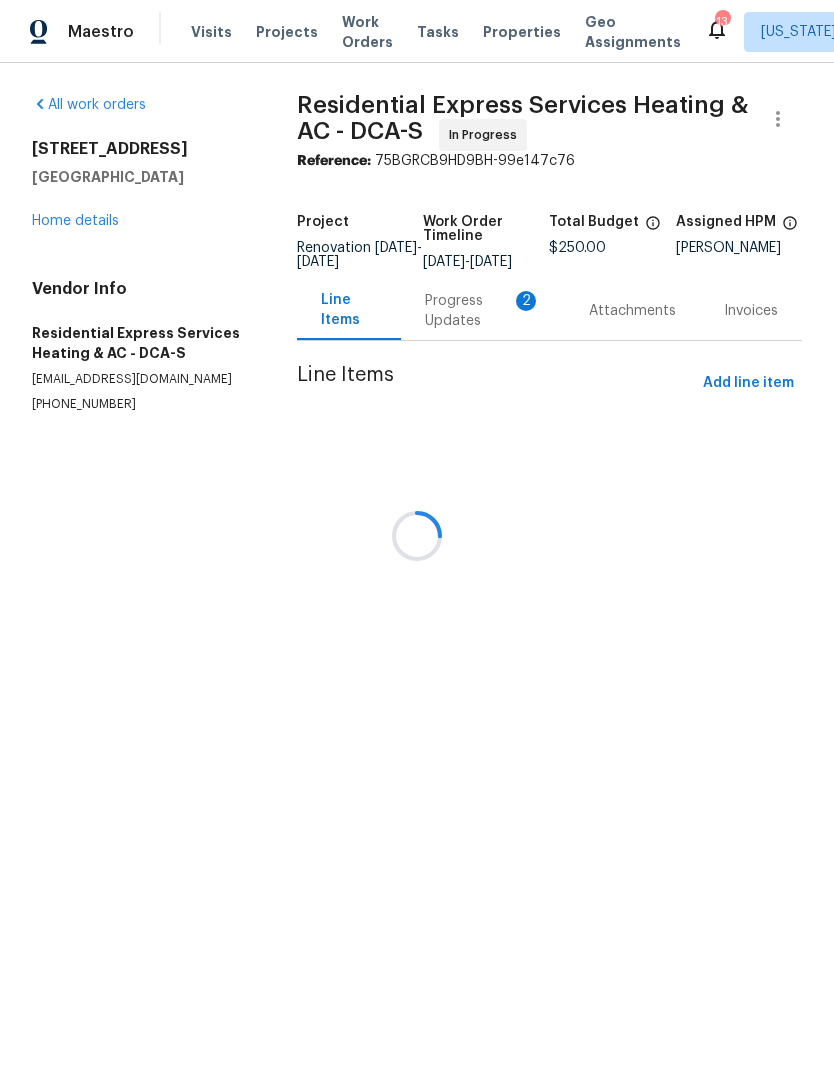 scroll, scrollTop: 0, scrollLeft: 0, axis: both 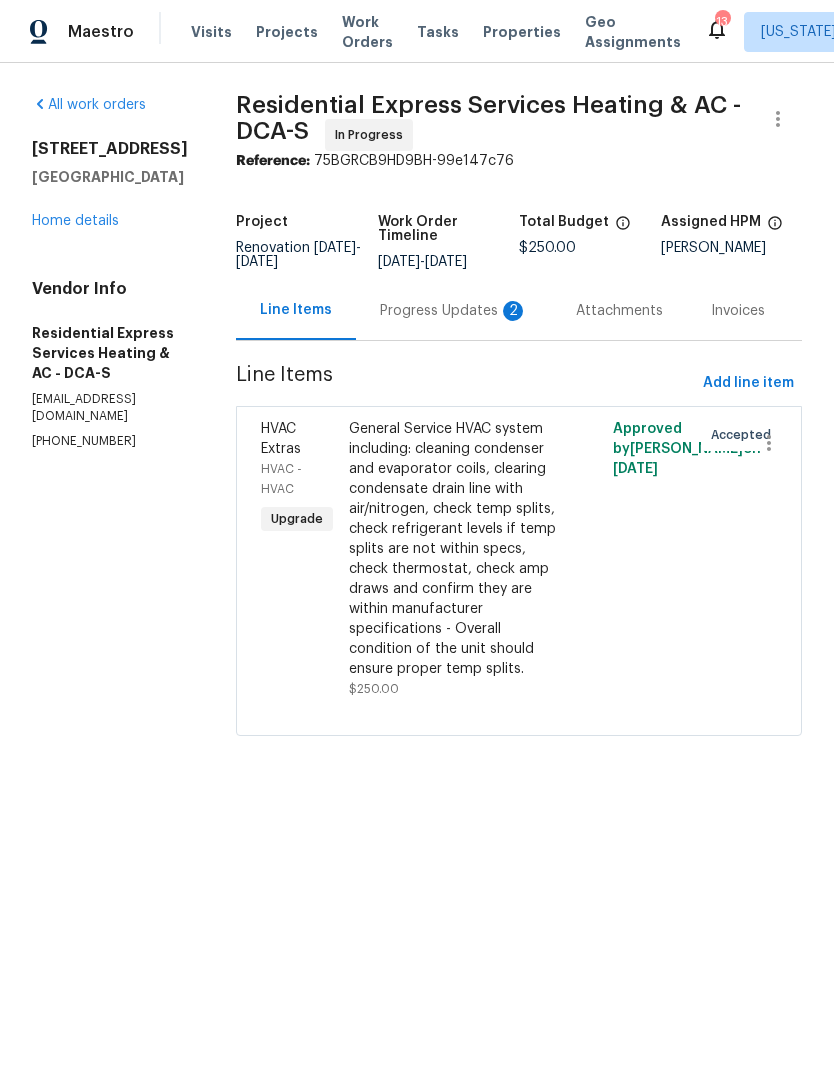 click on "Progress Updates 2" at bounding box center [454, 311] 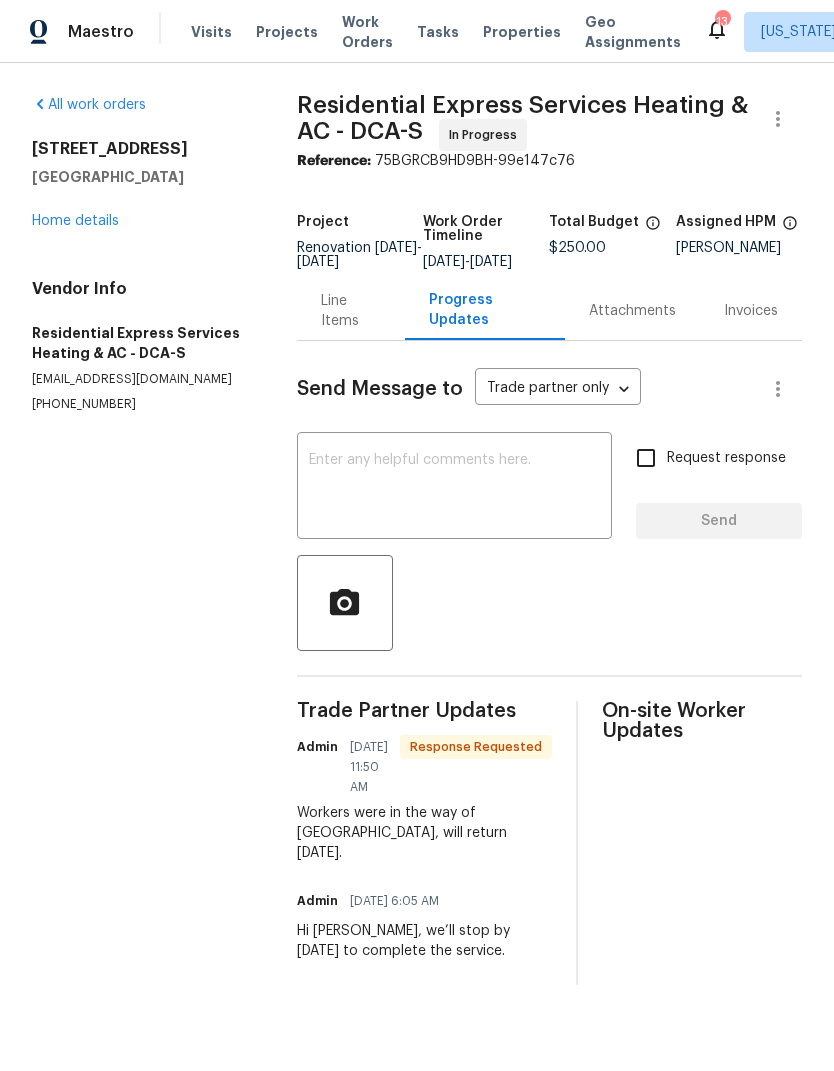 click on "Home details" at bounding box center (75, 221) 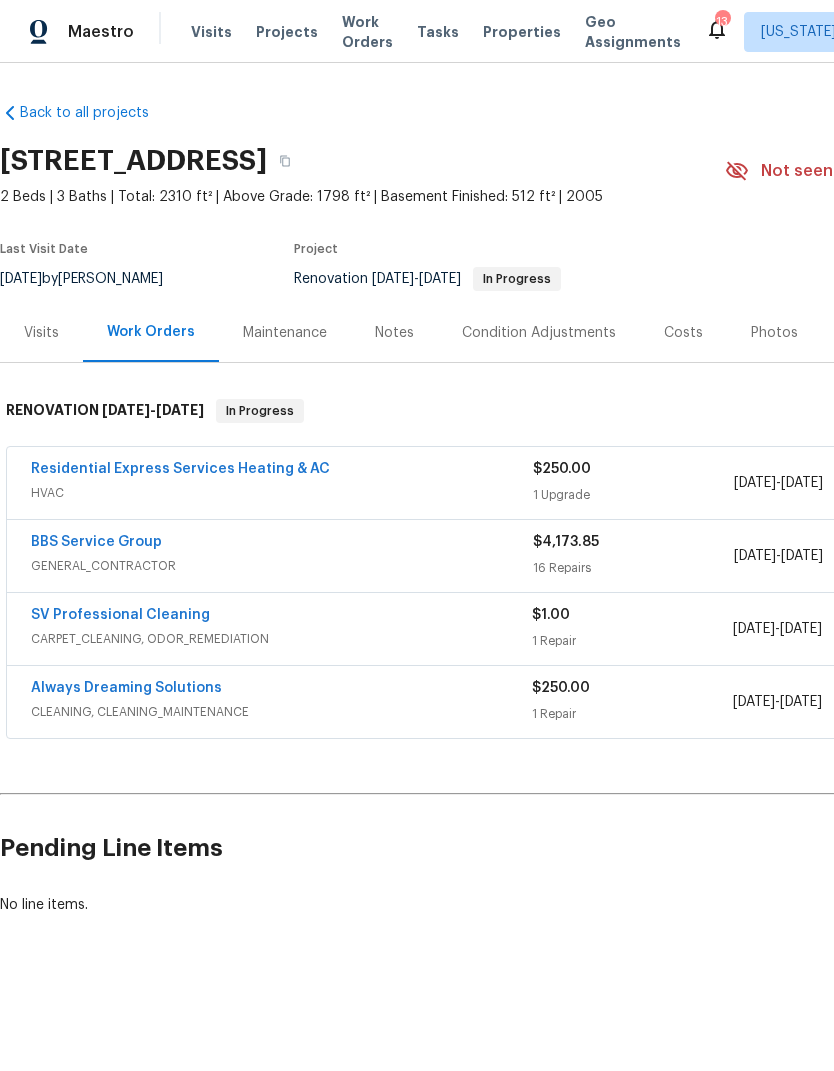 scroll, scrollTop: 0, scrollLeft: 0, axis: both 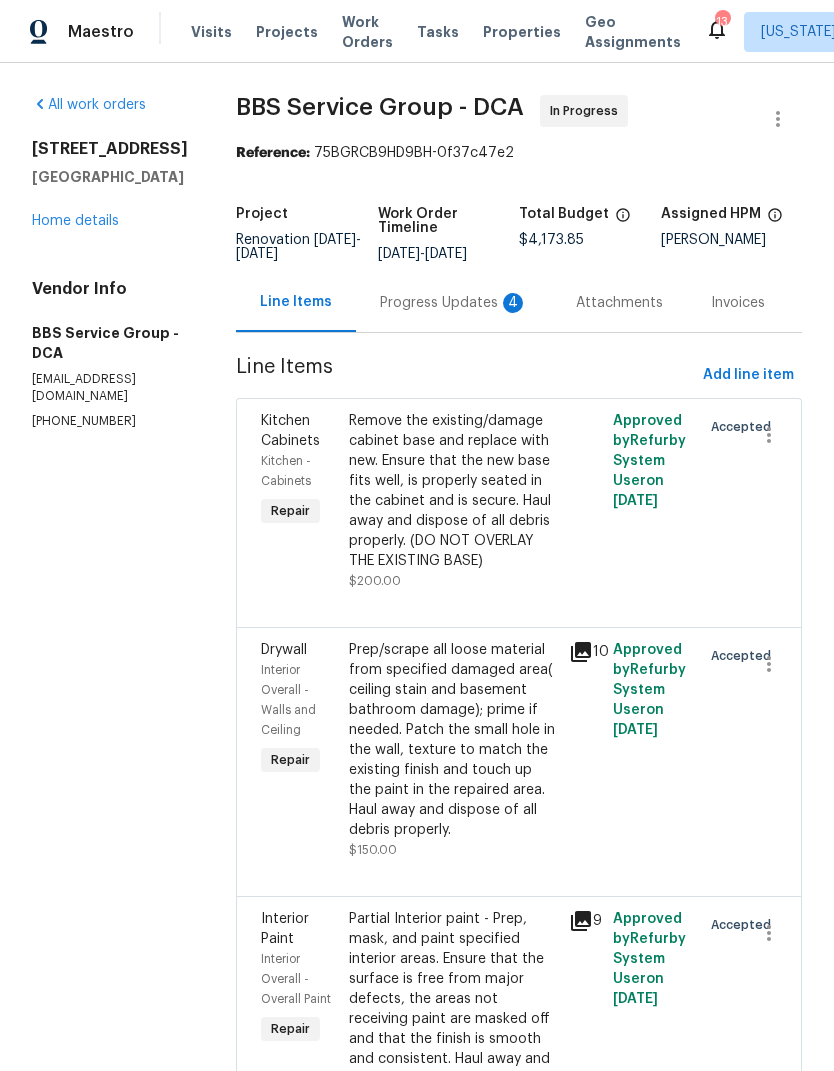 click on "Progress Updates 4" at bounding box center [454, 302] 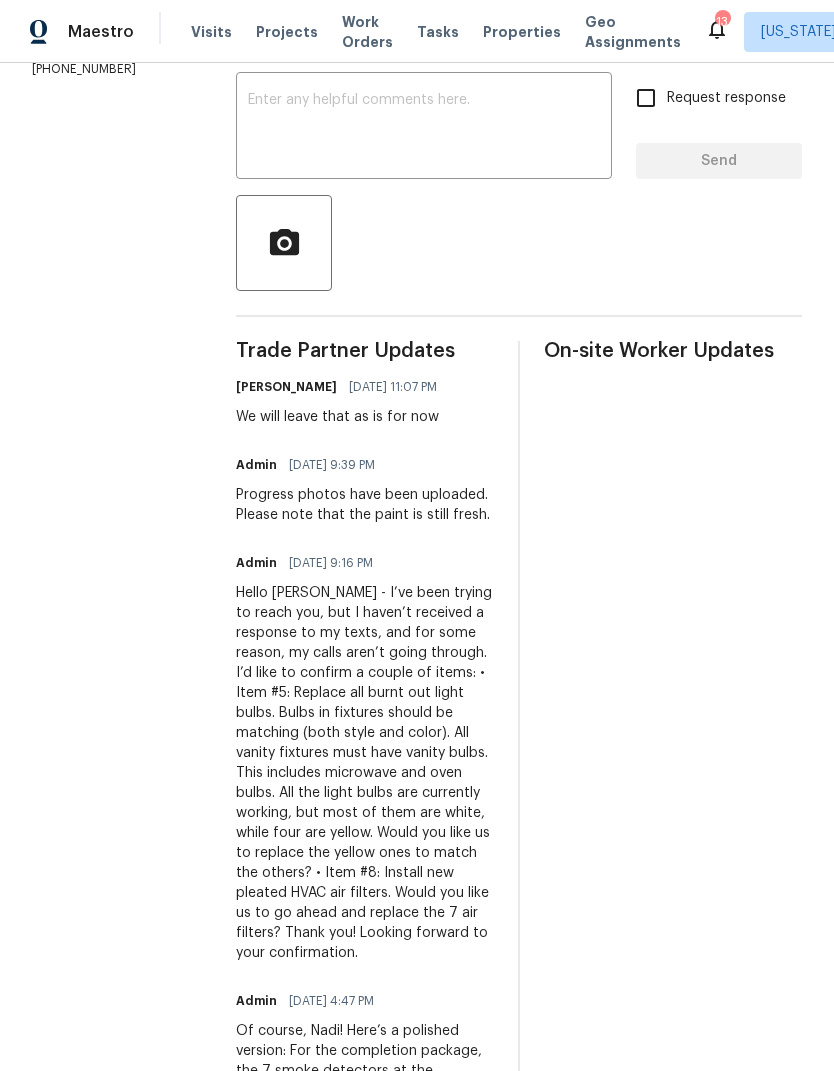 scroll, scrollTop: 348, scrollLeft: 0, axis: vertical 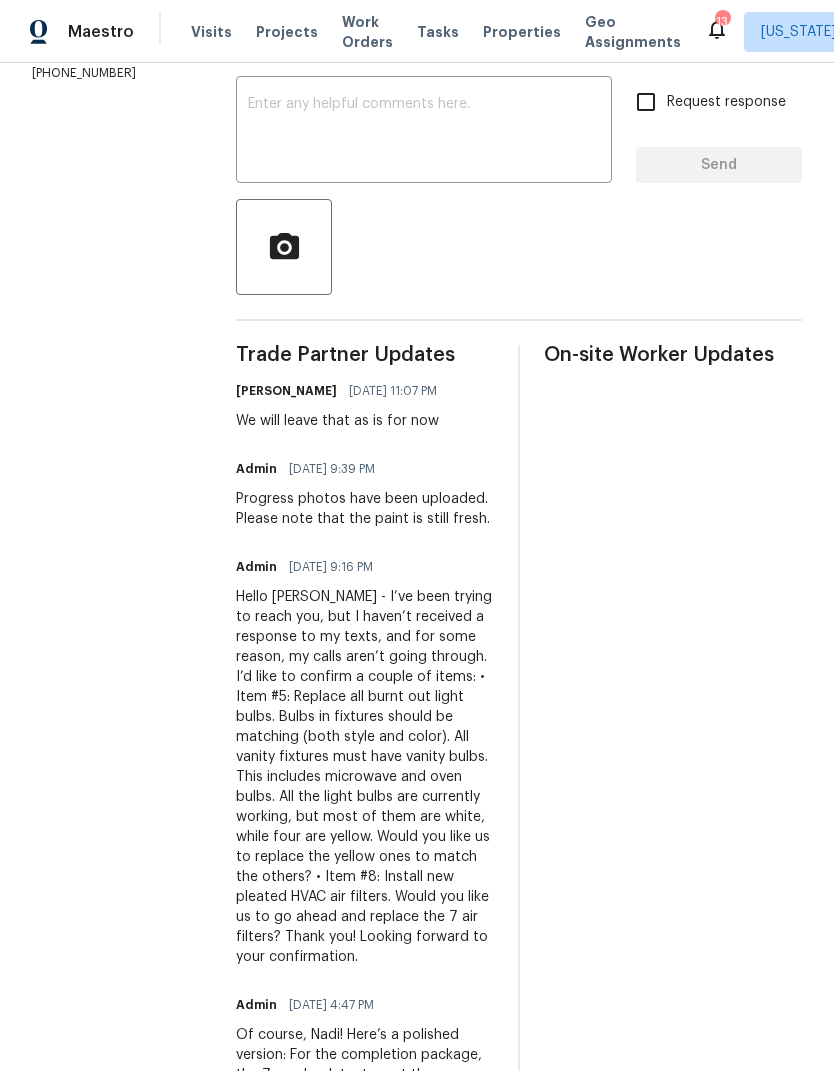 click at bounding box center [424, 132] 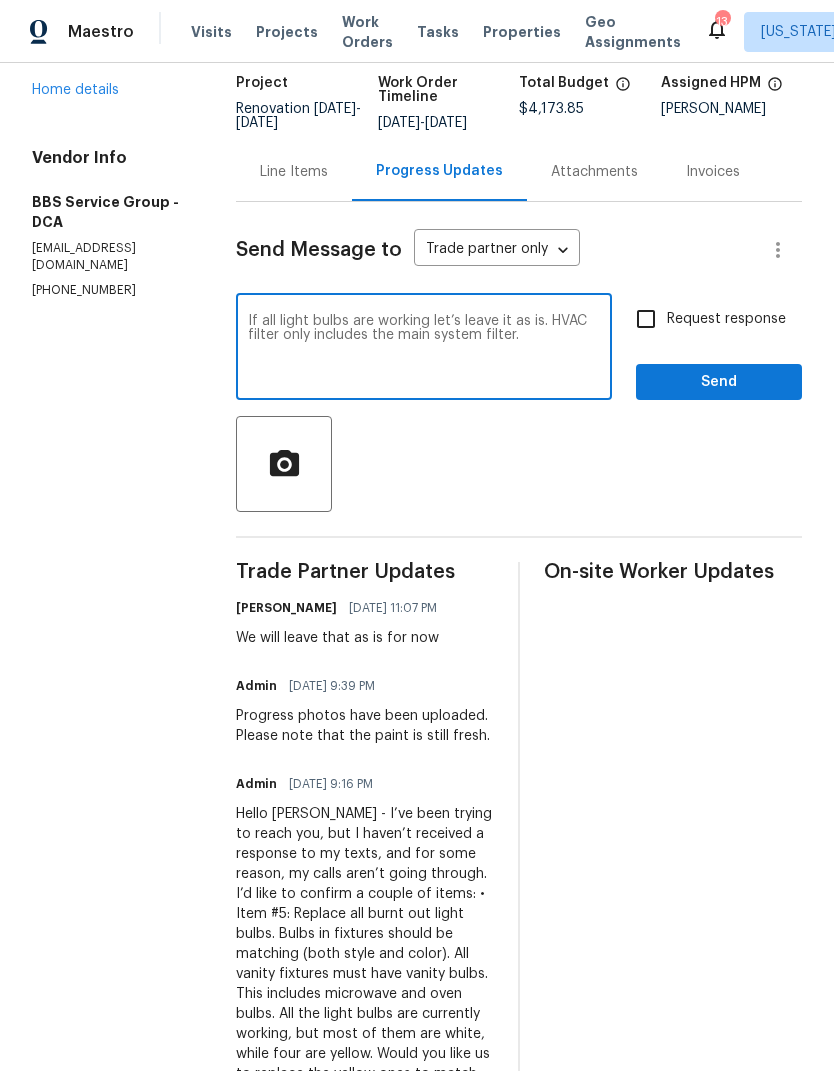 scroll, scrollTop: 126, scrollLeft: 0, axis: vertical 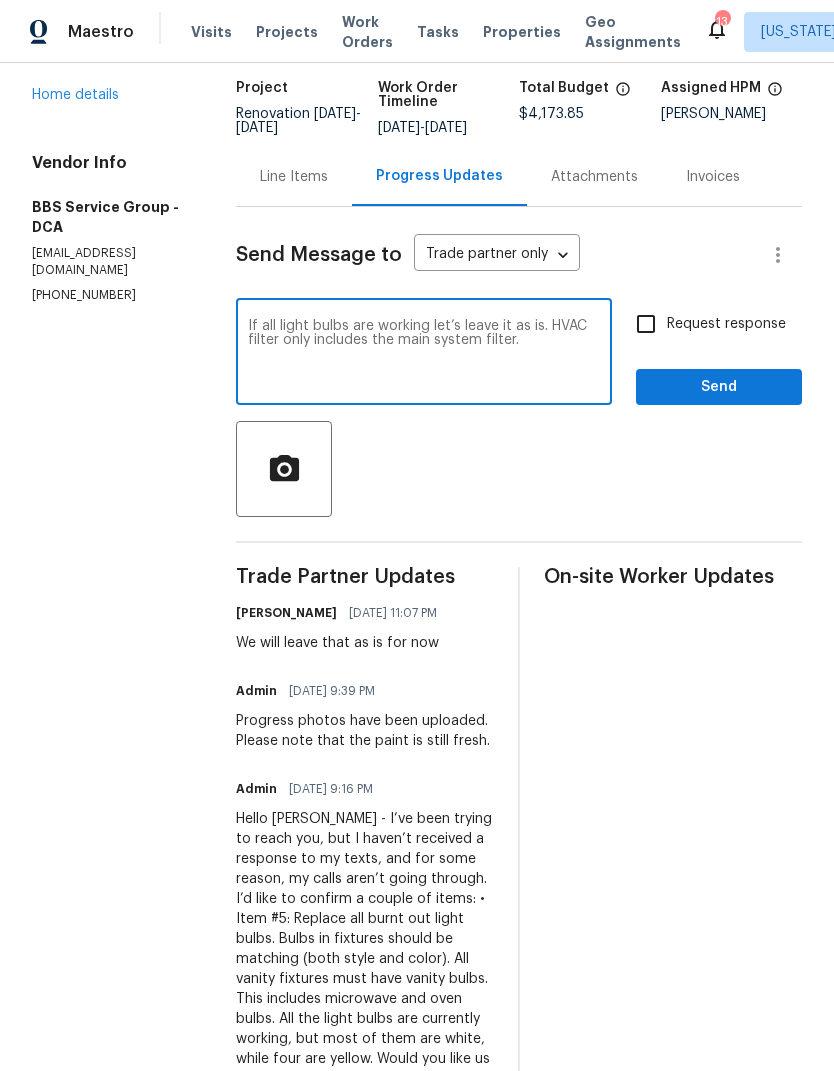 type on "If all light bulbs are working let’s leave it as is. HVAC filter only includes the main system filter." 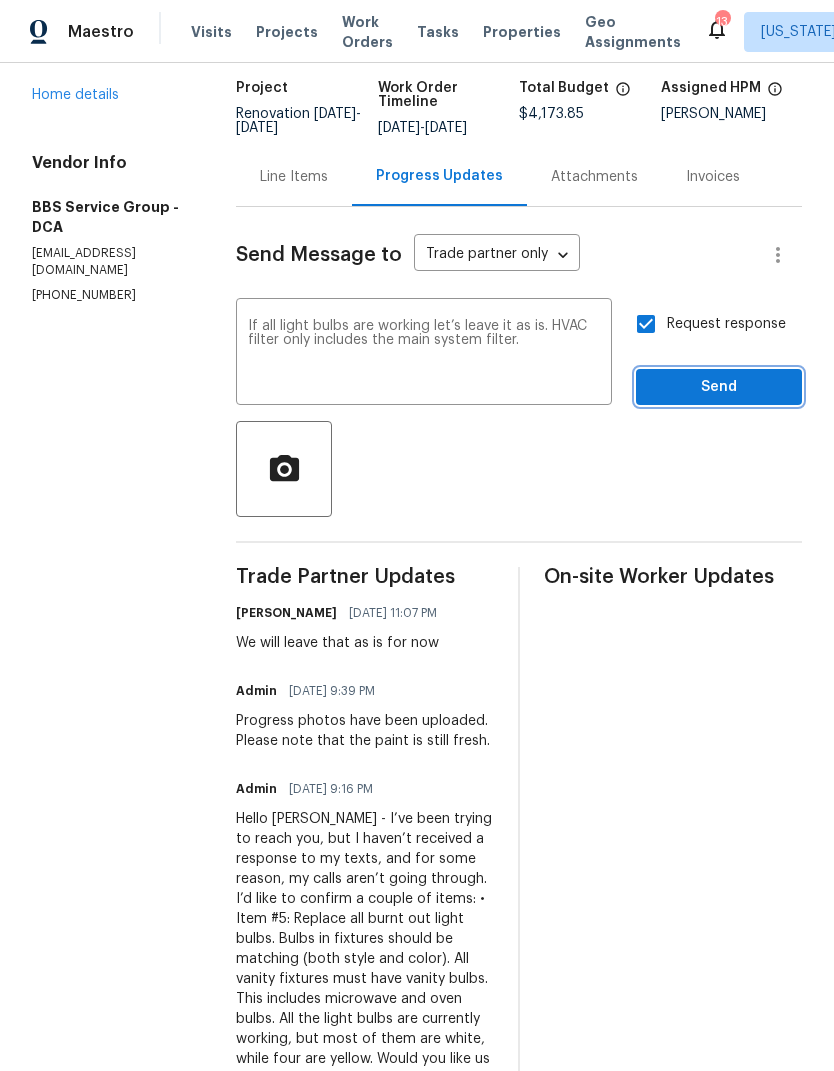 click on "Send" at bounding box center (719, 387) 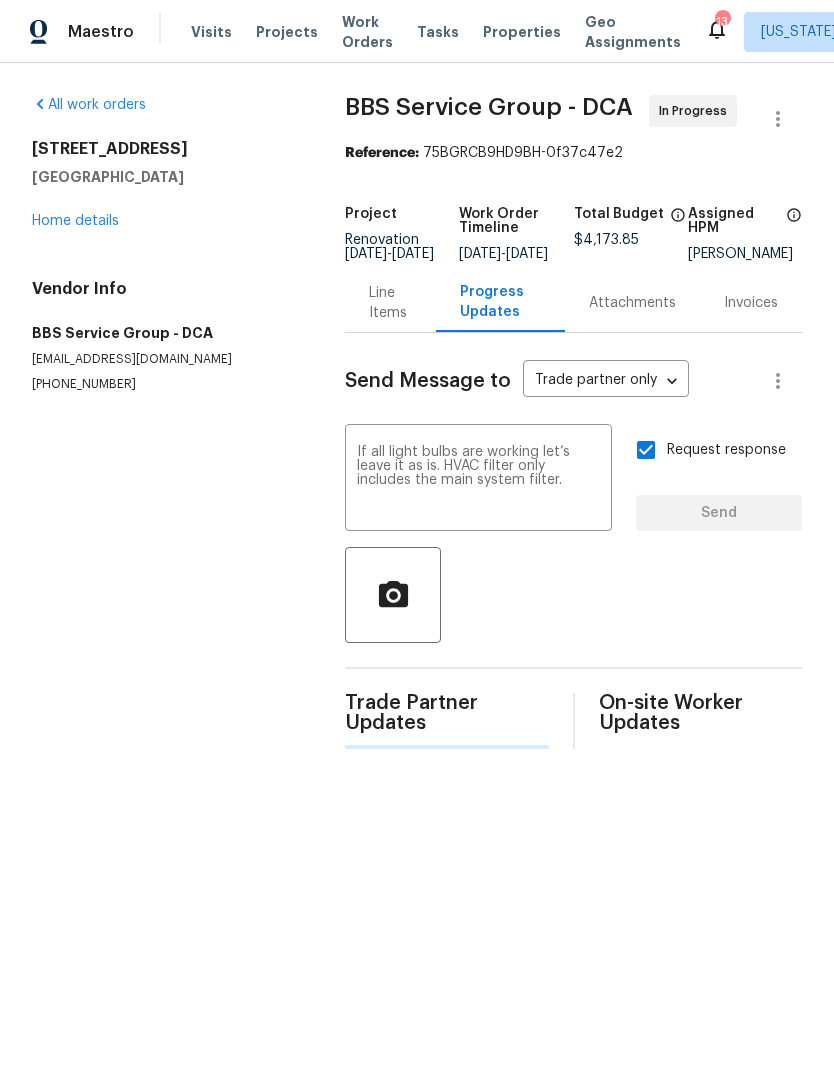 scroll, scrollTop: 0, scrollLeft: 0, axis: both 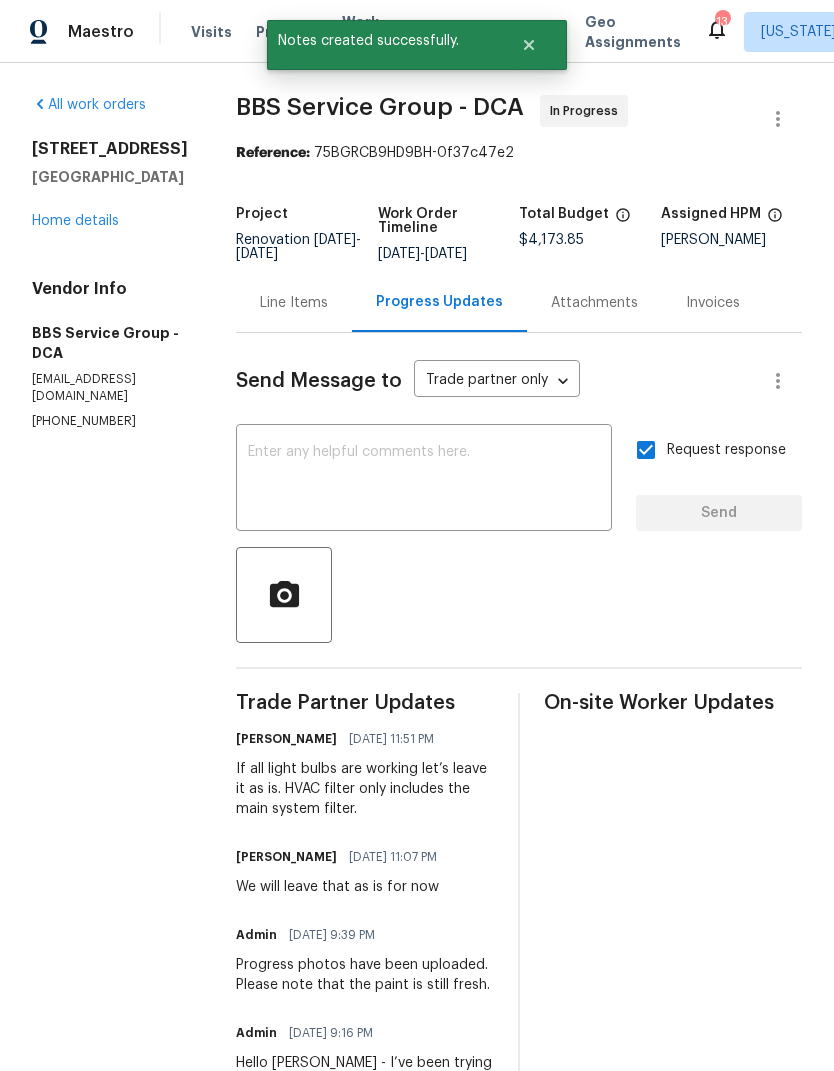 click on "Line Items" at bounding box center [294, 302] 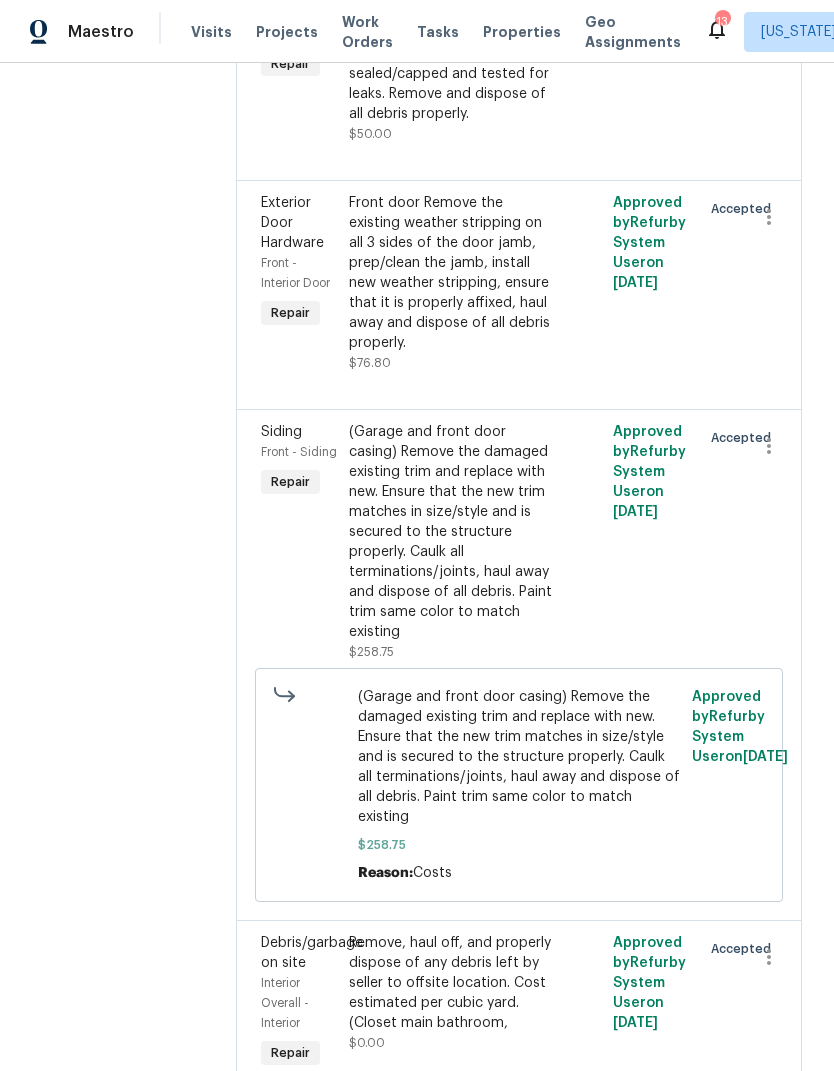 scroll, scrollTop: 3794, scrollLeft: 0, axis: vertical 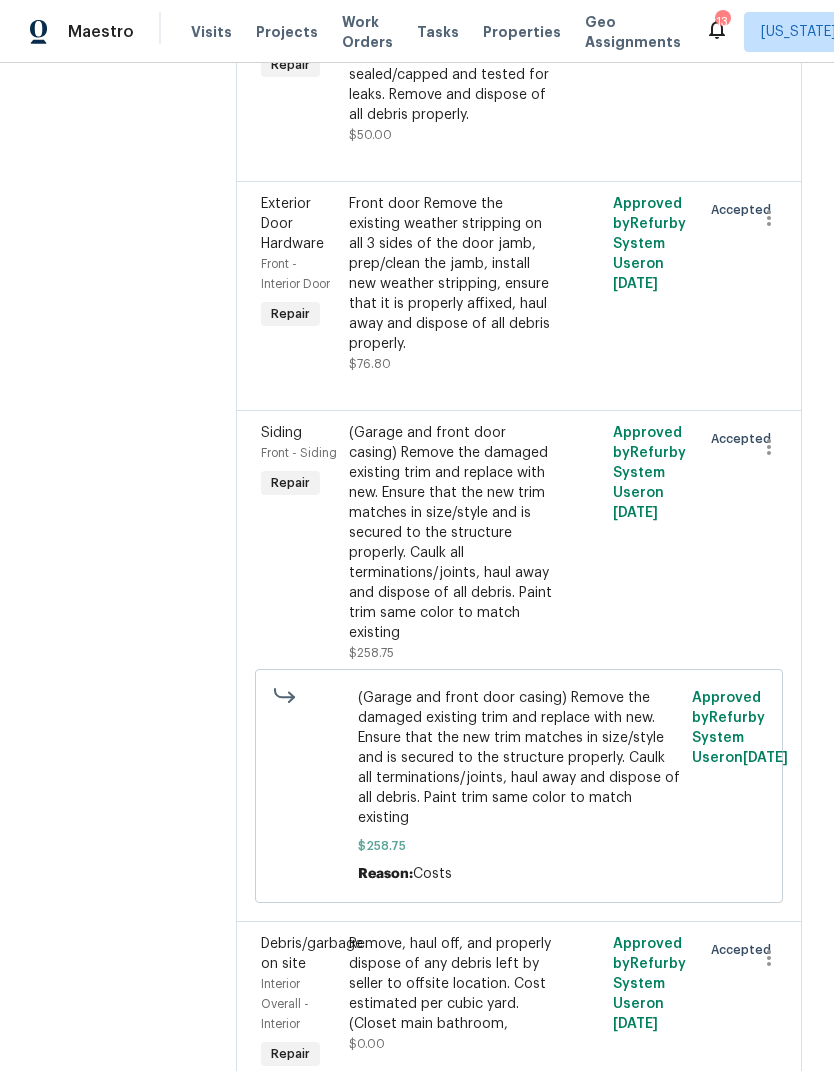 click on "Remove, haul off, and properly dispose of any debris left by seller to offsite location. Cost estimated per cubic yard. (Closet main bathroom," at bounding box center (453, 984) 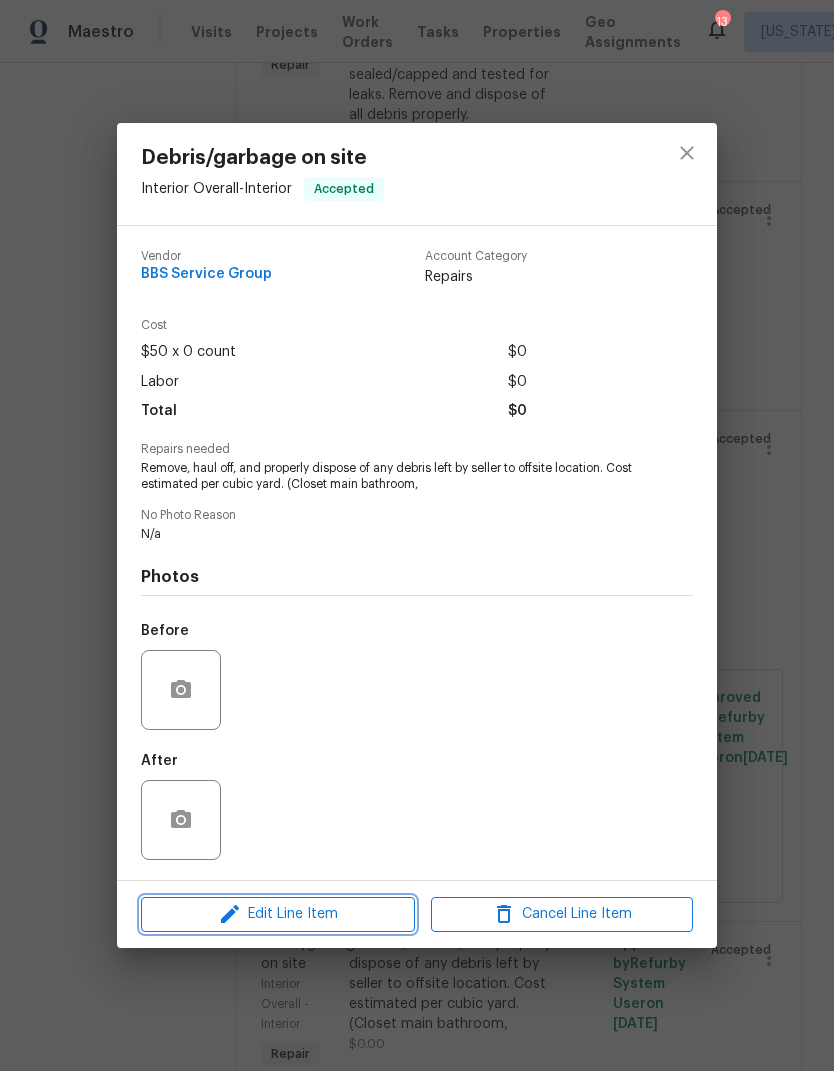click on "Edit Line Item" at bounding box center [278, 914] 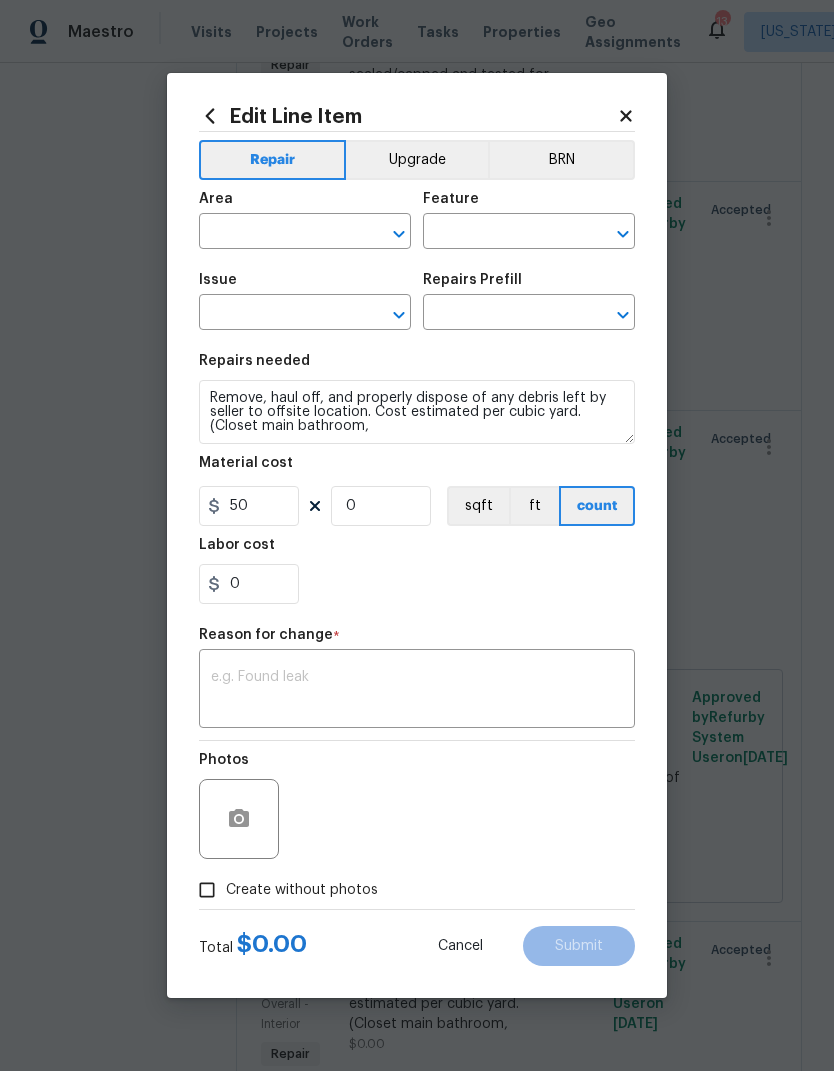 type on "Interior Overall" 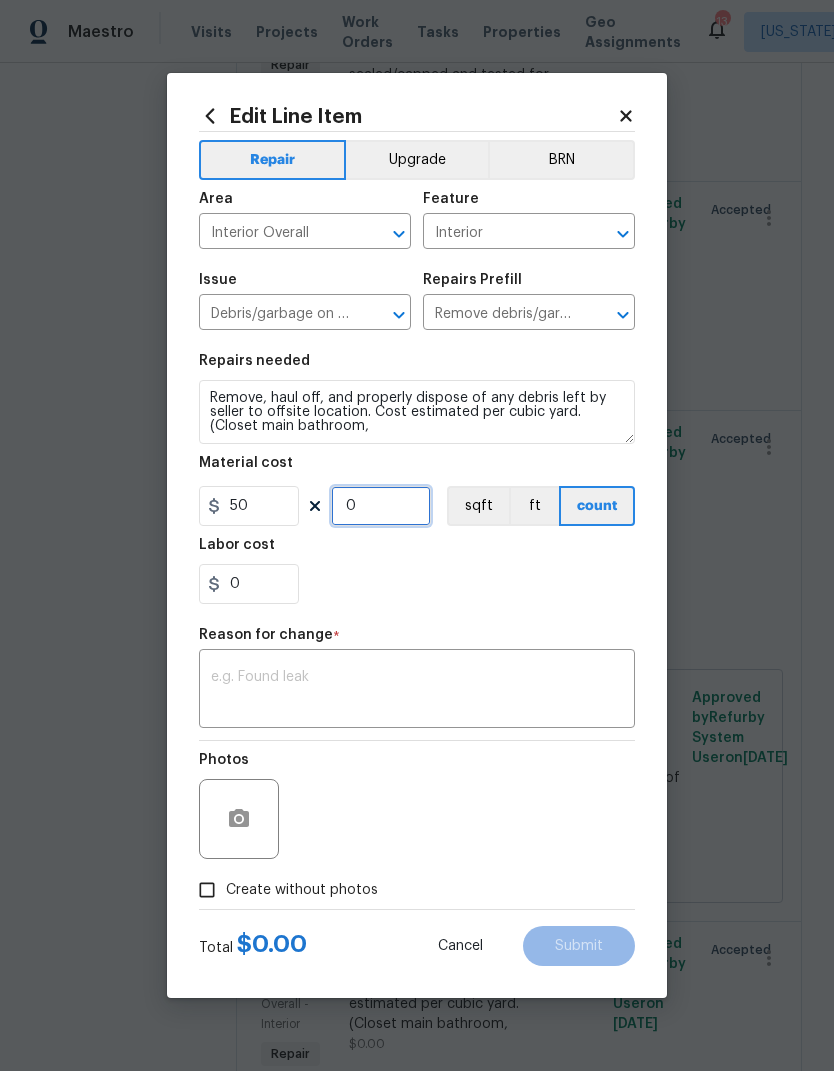 click on "0" at bounding box center [381, 506] 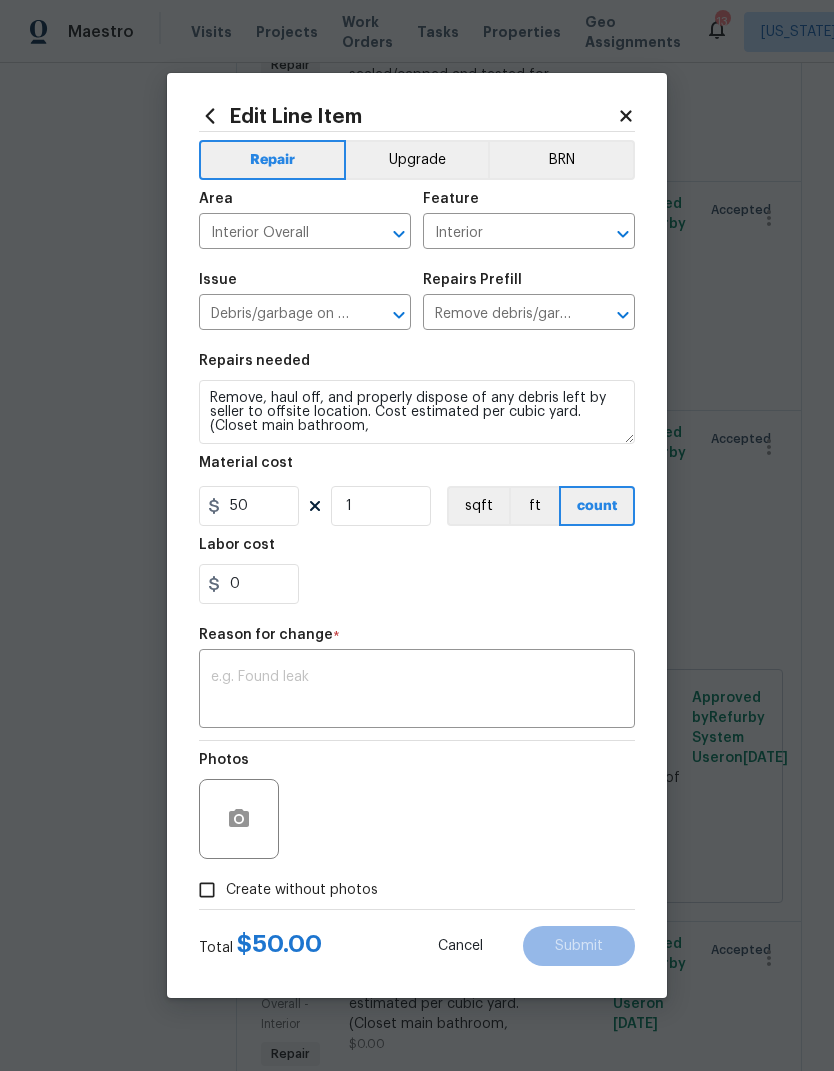 click on "x ​" at bounding box center (417, 691) 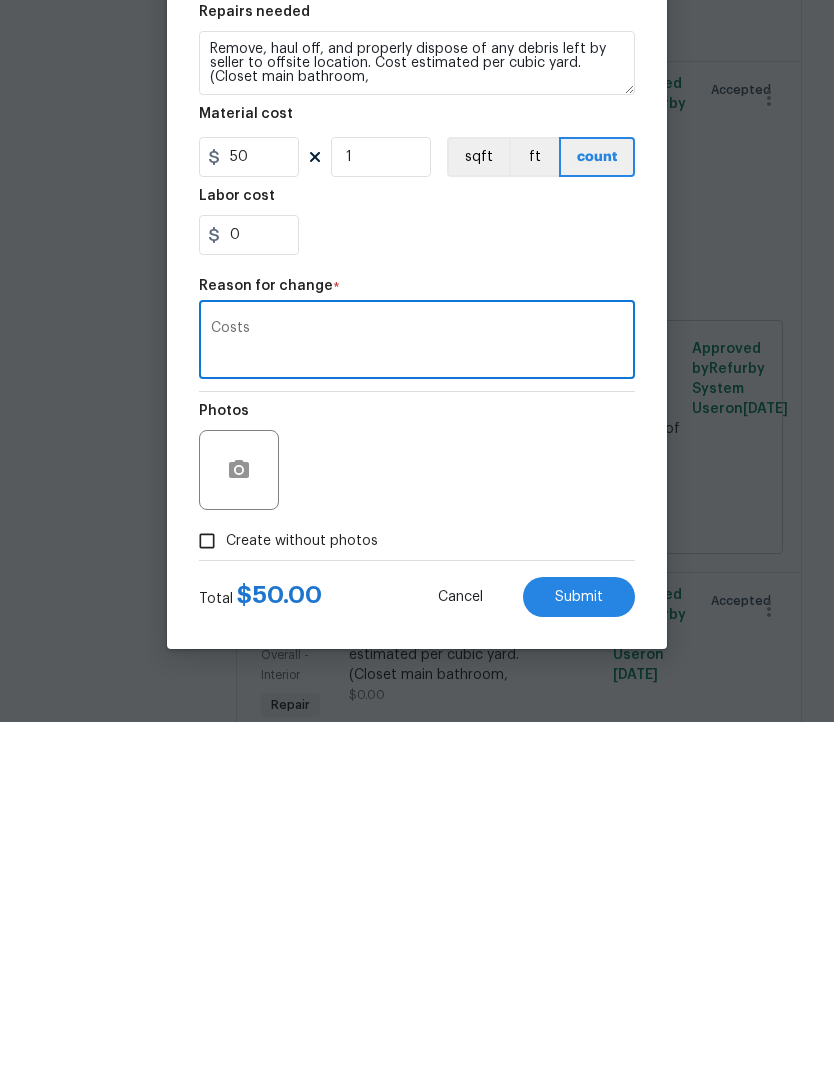 type on "Costs" 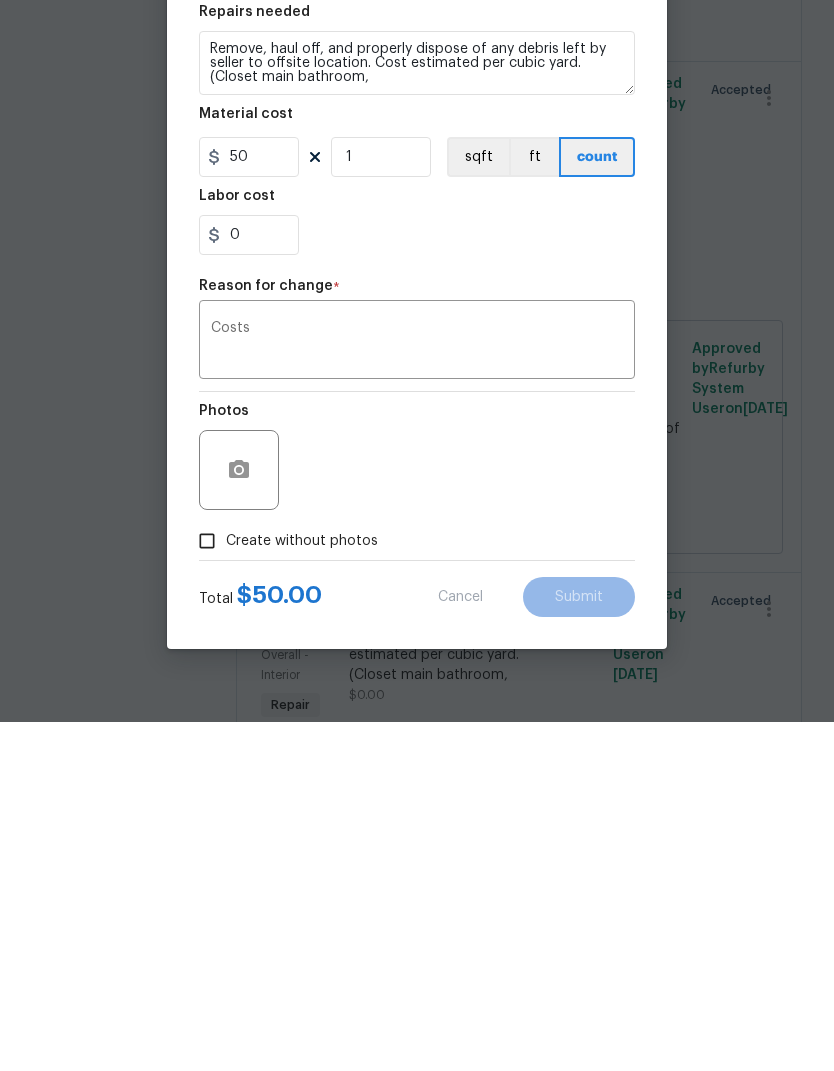 scroll, scrollTop: 77, scrollLeft: 0, axis: vertical 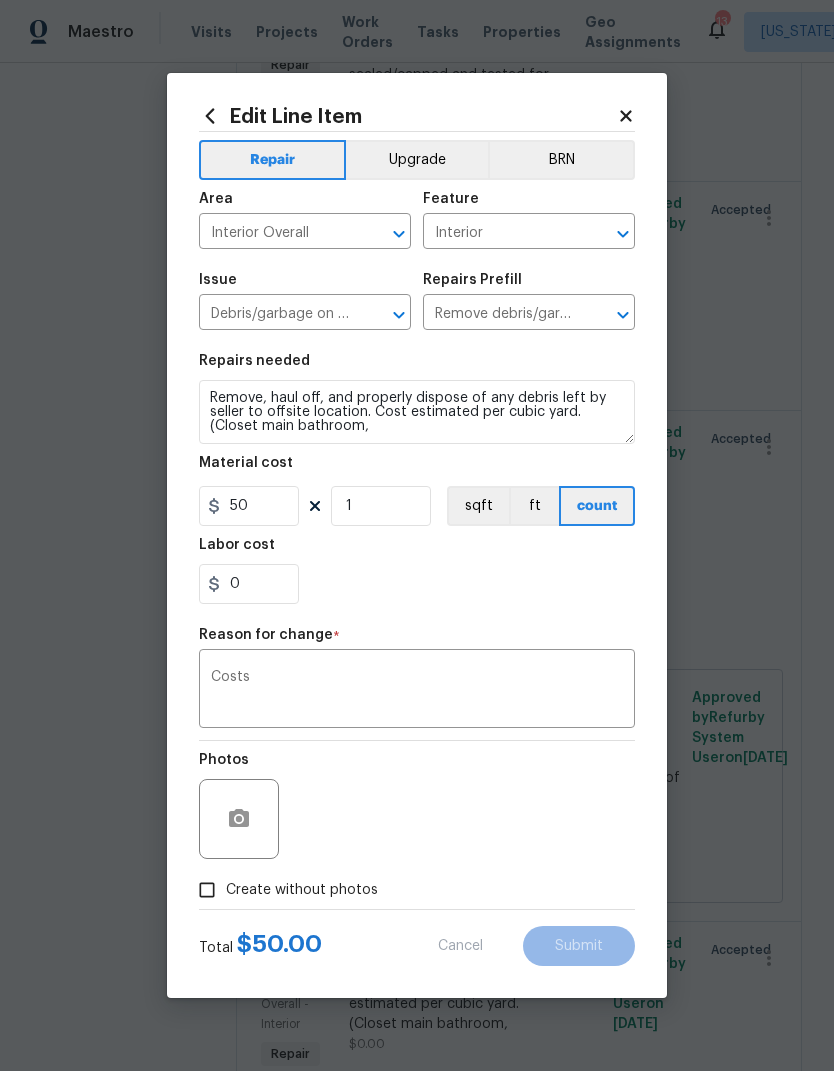 type on "0" 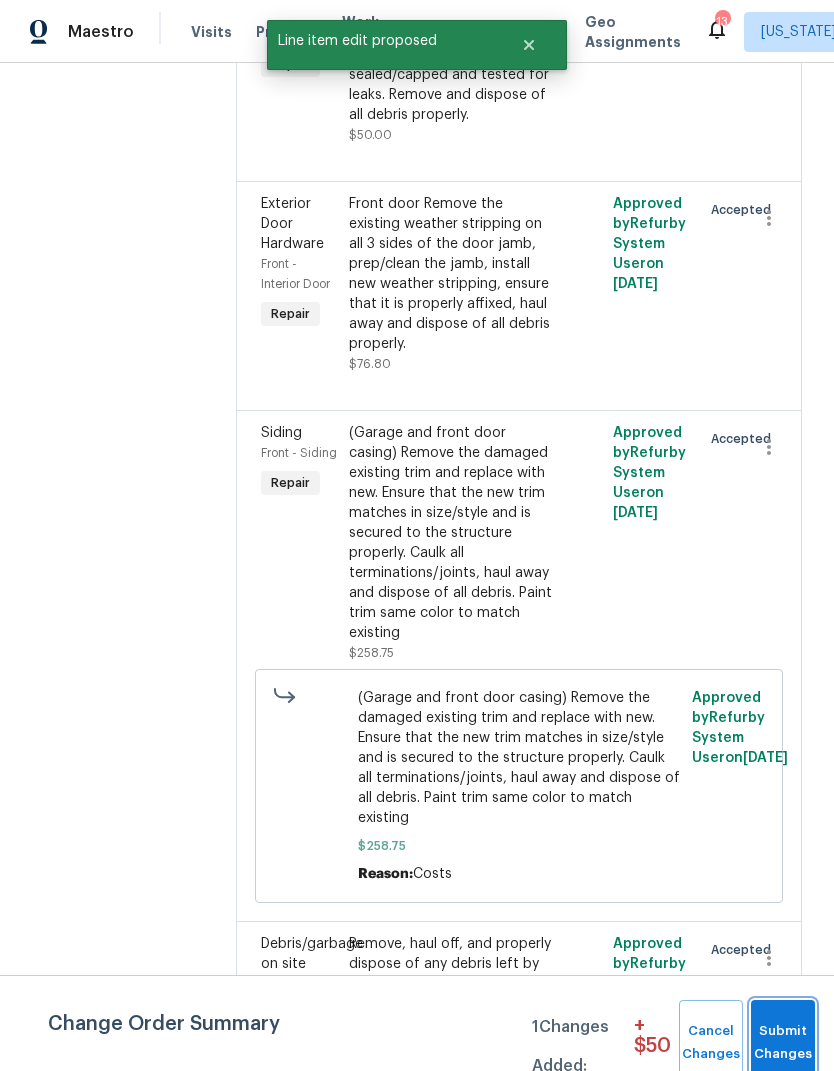 click on "Submit Changes" at bounding box center [783, 1043] 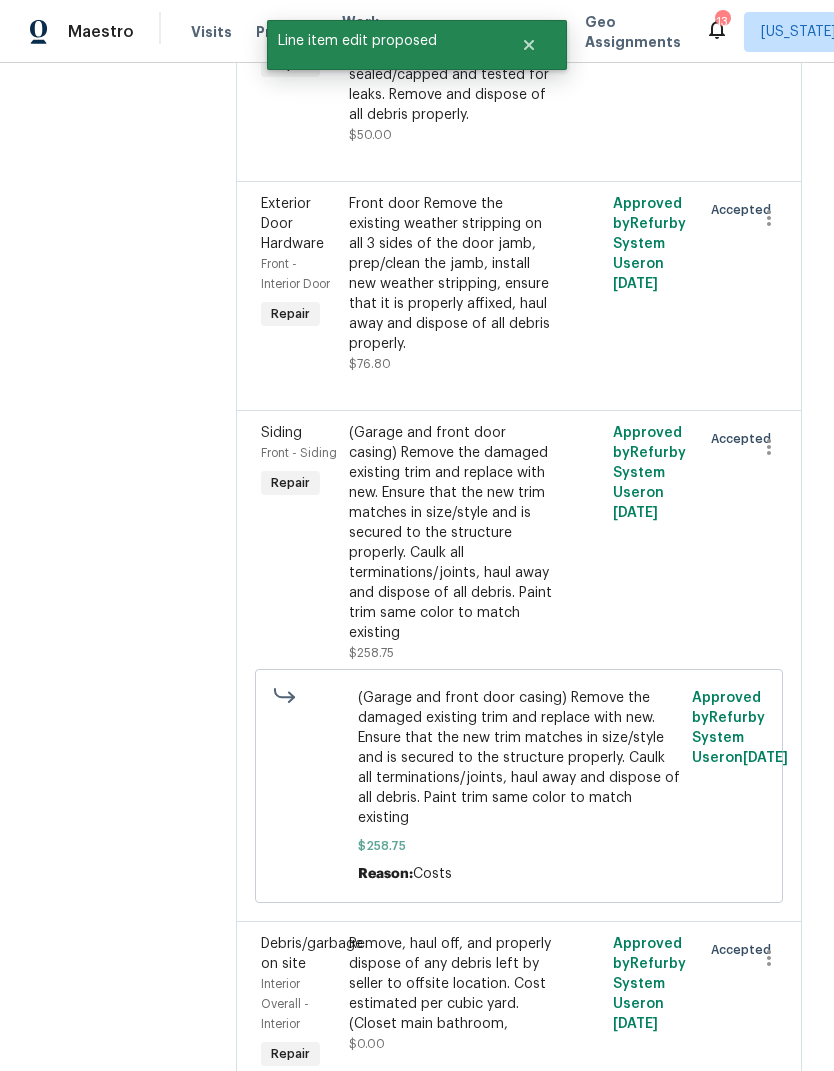 scroll, scrollTop: 0, scrollLeft: 0, axis: both 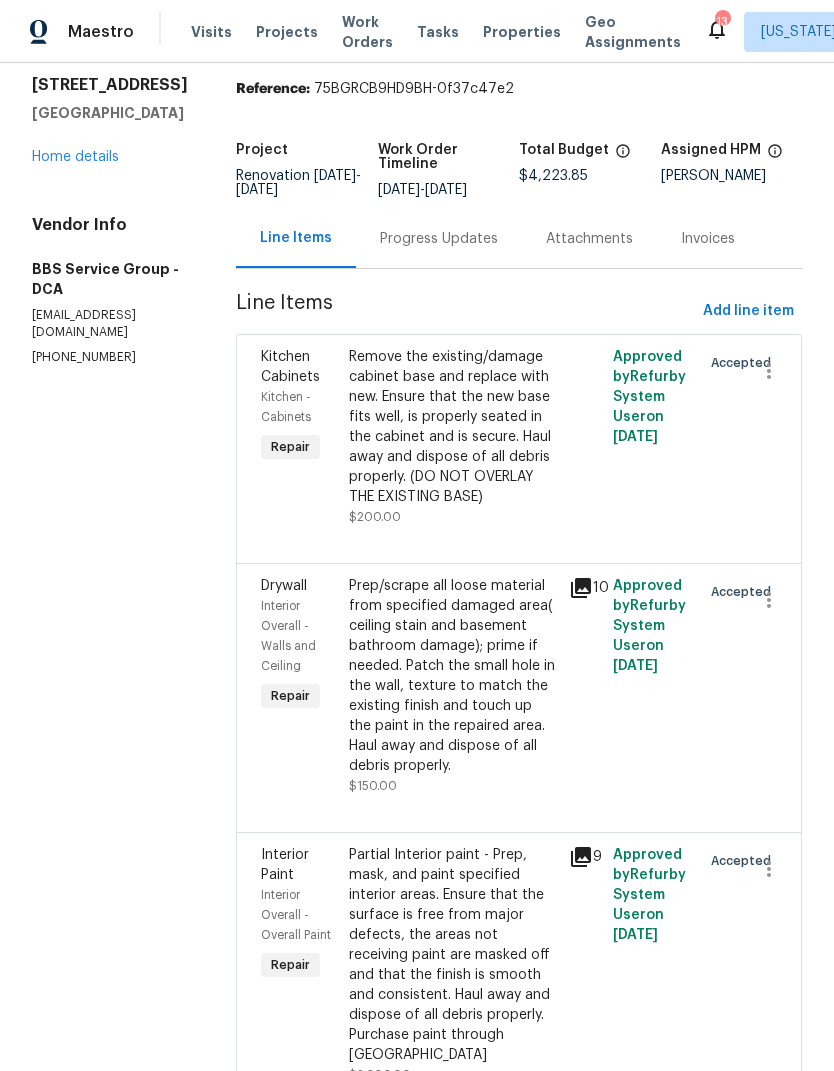 click on "Remove the existing/damage cabinet base and replace with new. Ensure that the new base fits well, is properly seated in the cabinet and is secure. Haul away and dispose of all debris properly. (DO NOT OVERLAY THE EXISTING BASE)" at bounding box center (453, 427) 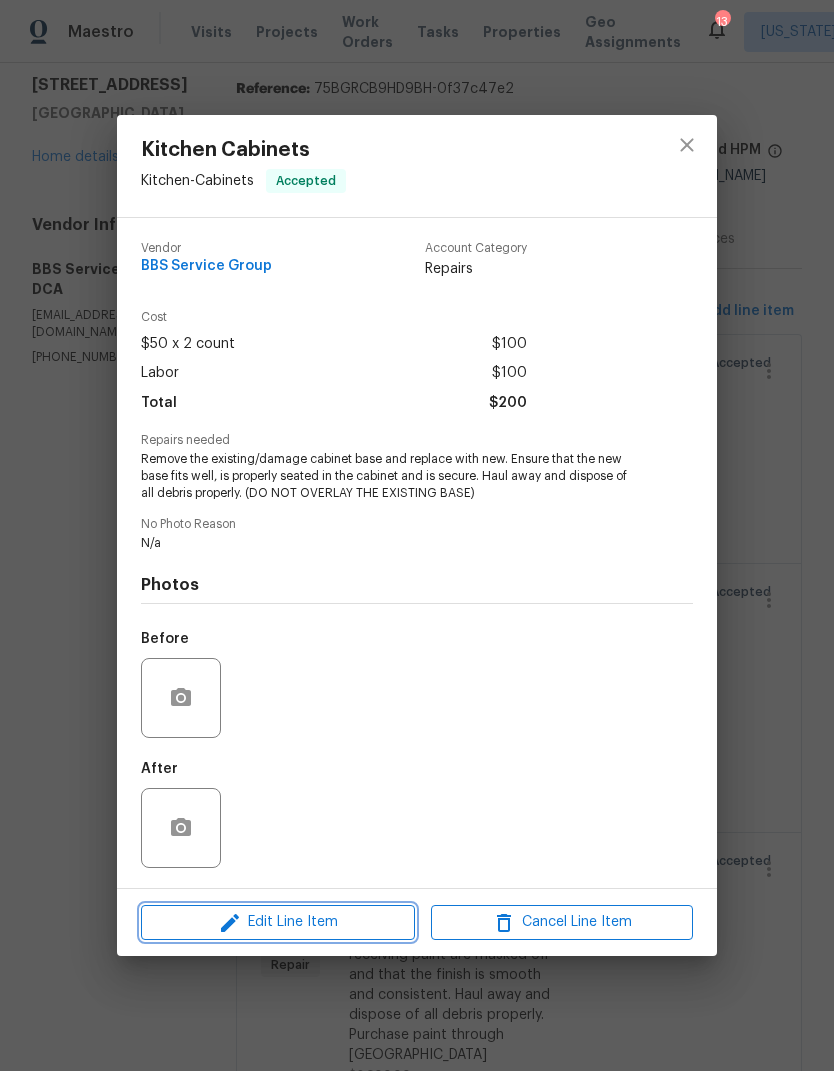 click on "Edit Line Item" at bounding box center (278, 922) 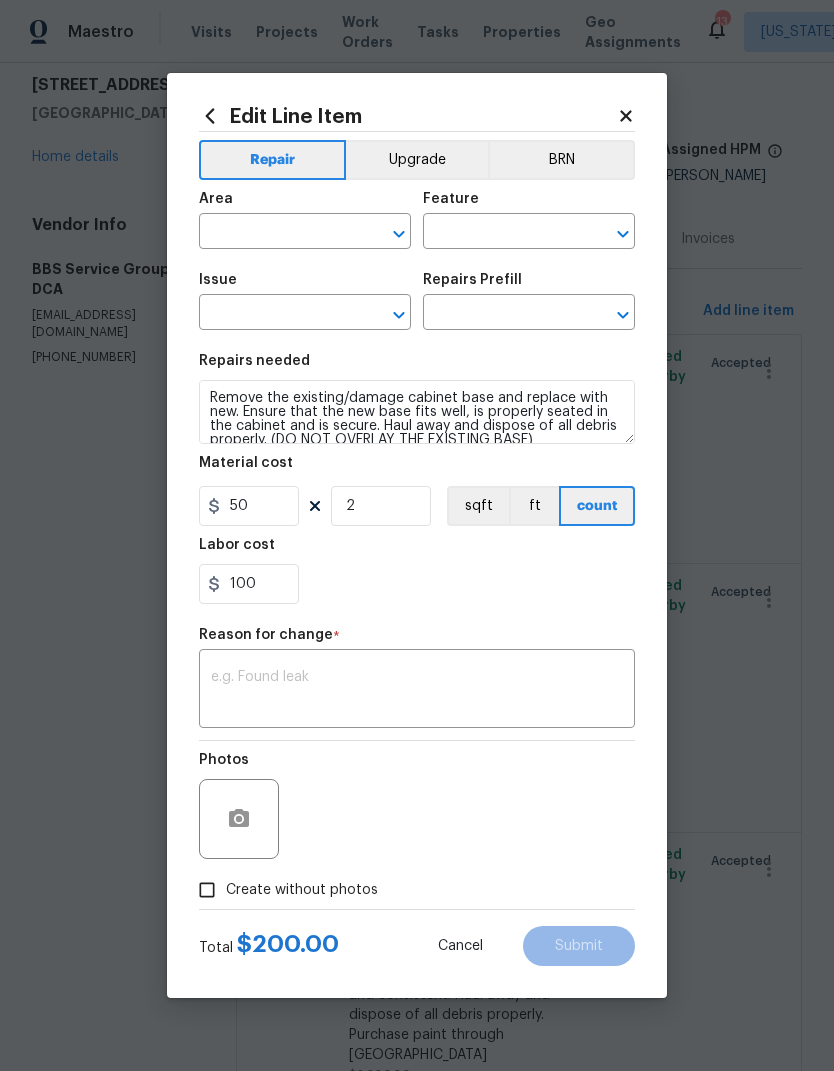 type on "Kitchen" 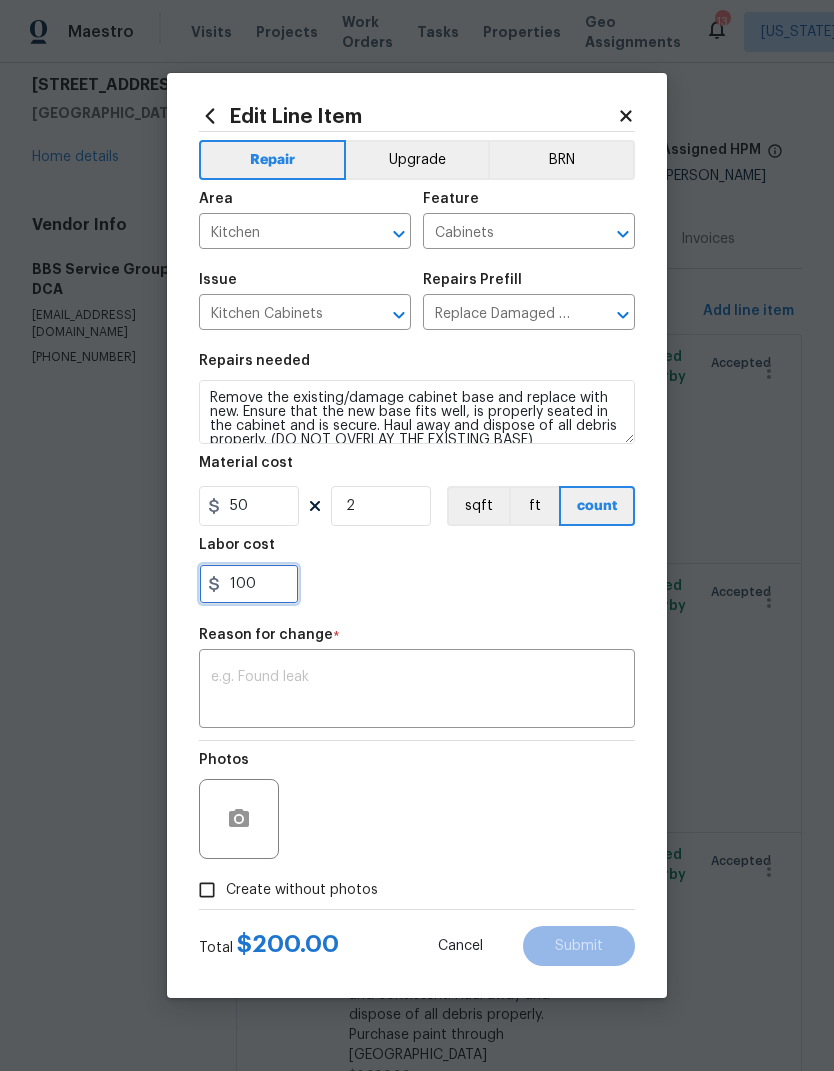 click on "100" at bounding box center [249, 584] 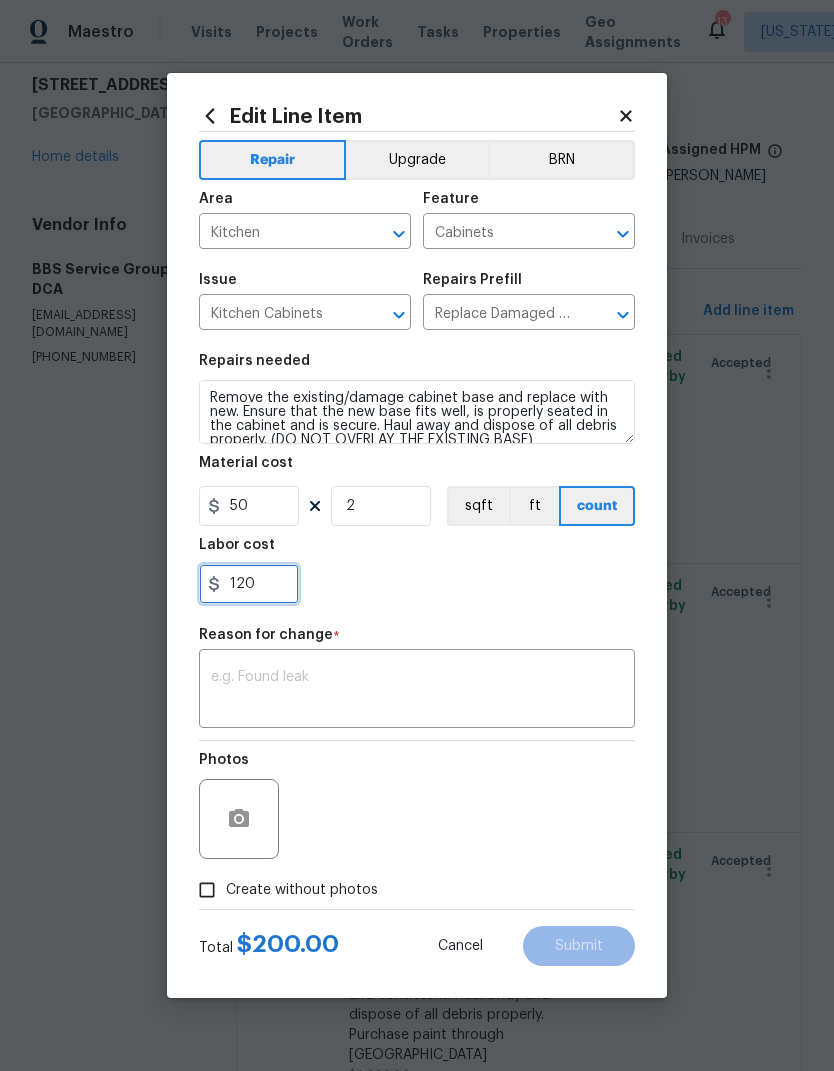 type on "120" 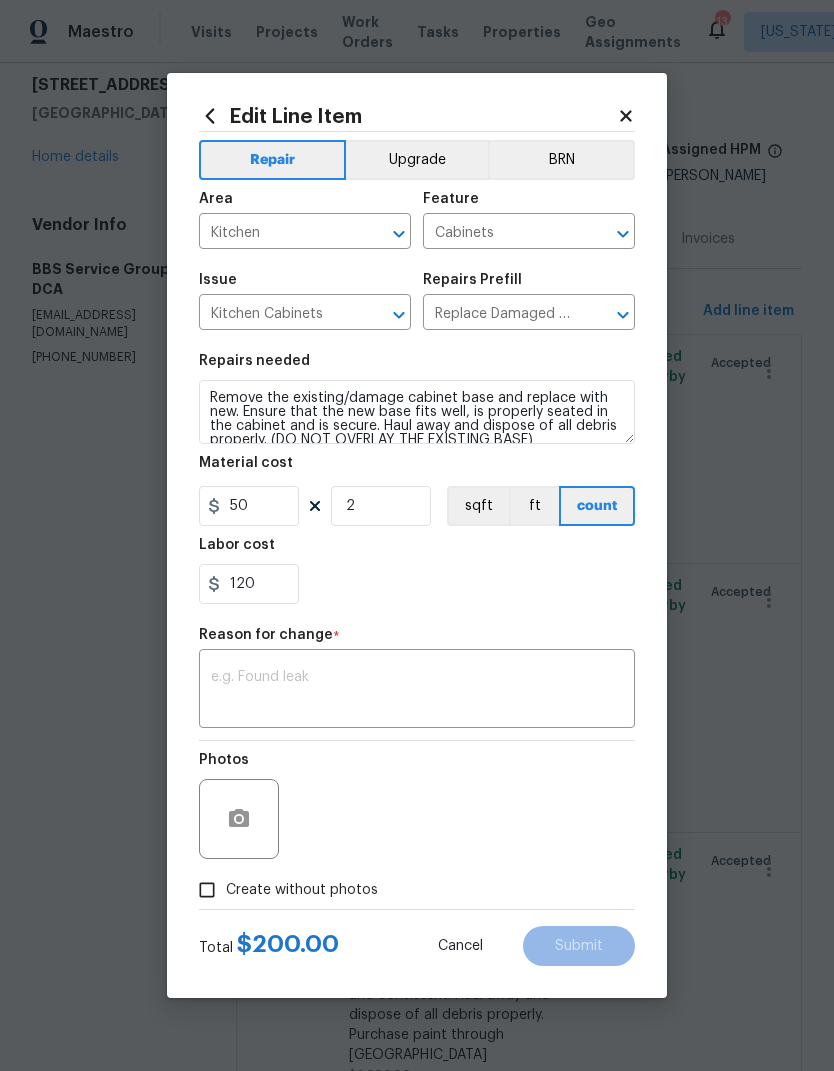 click at bounding box center [417, 691] 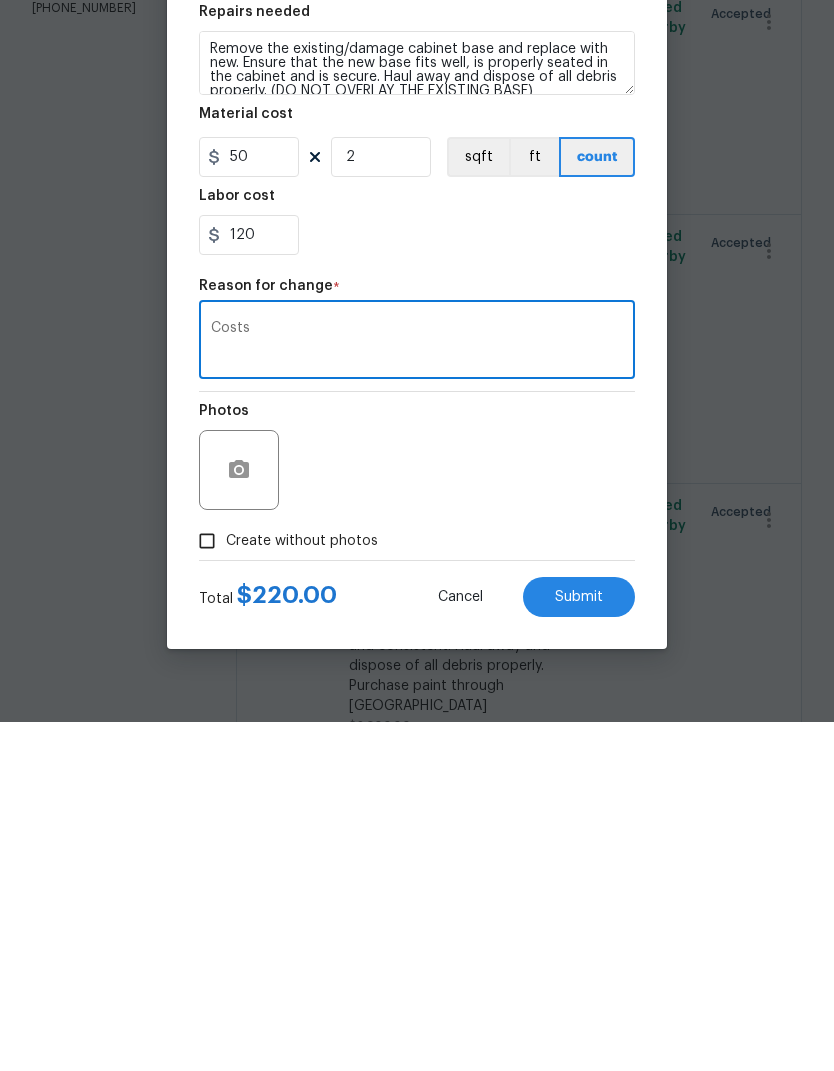 type on "Costs" 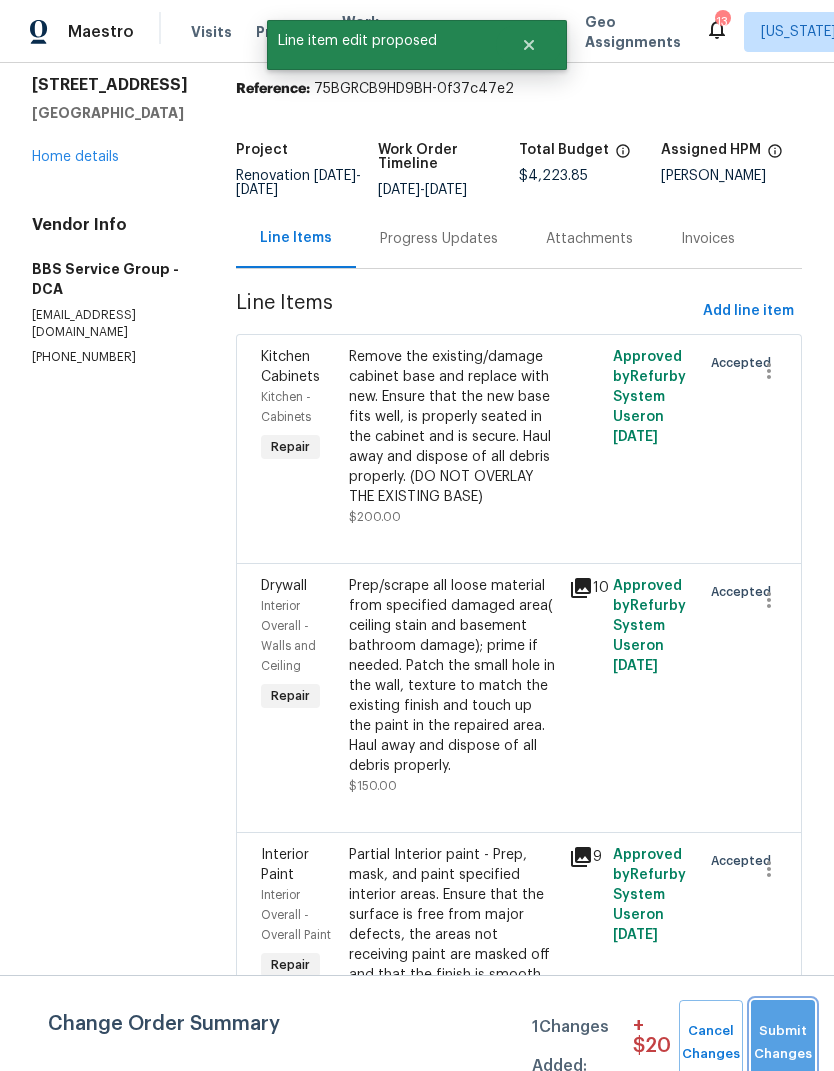 click on "Submit Changes" at bounding box center (783, 1043) 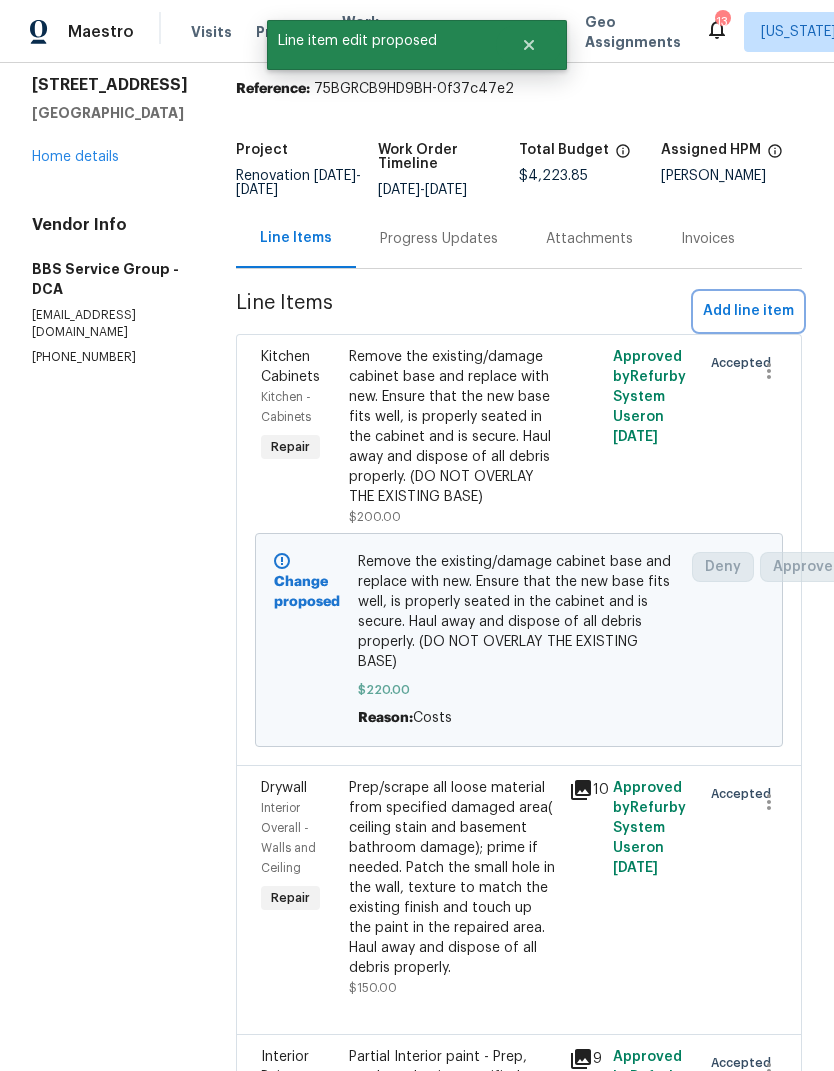 click on "Add line item" at bounding box center (748, 311) 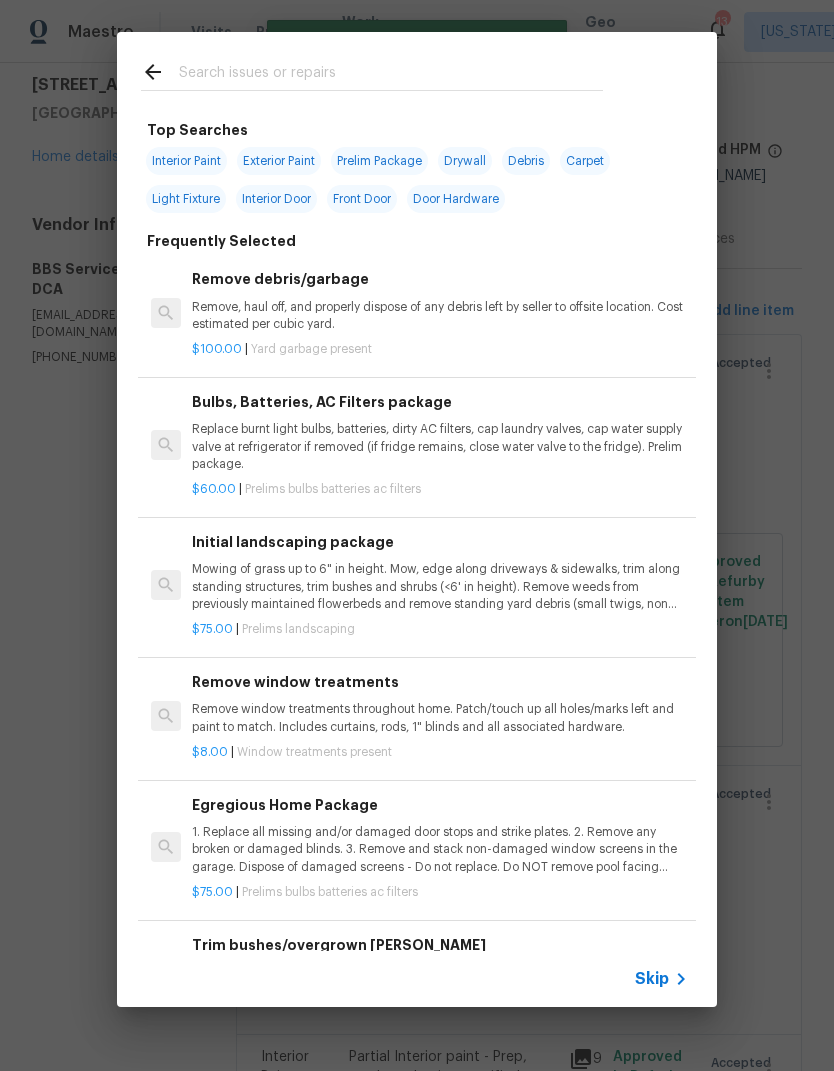 click at bounding box center (391, 75) 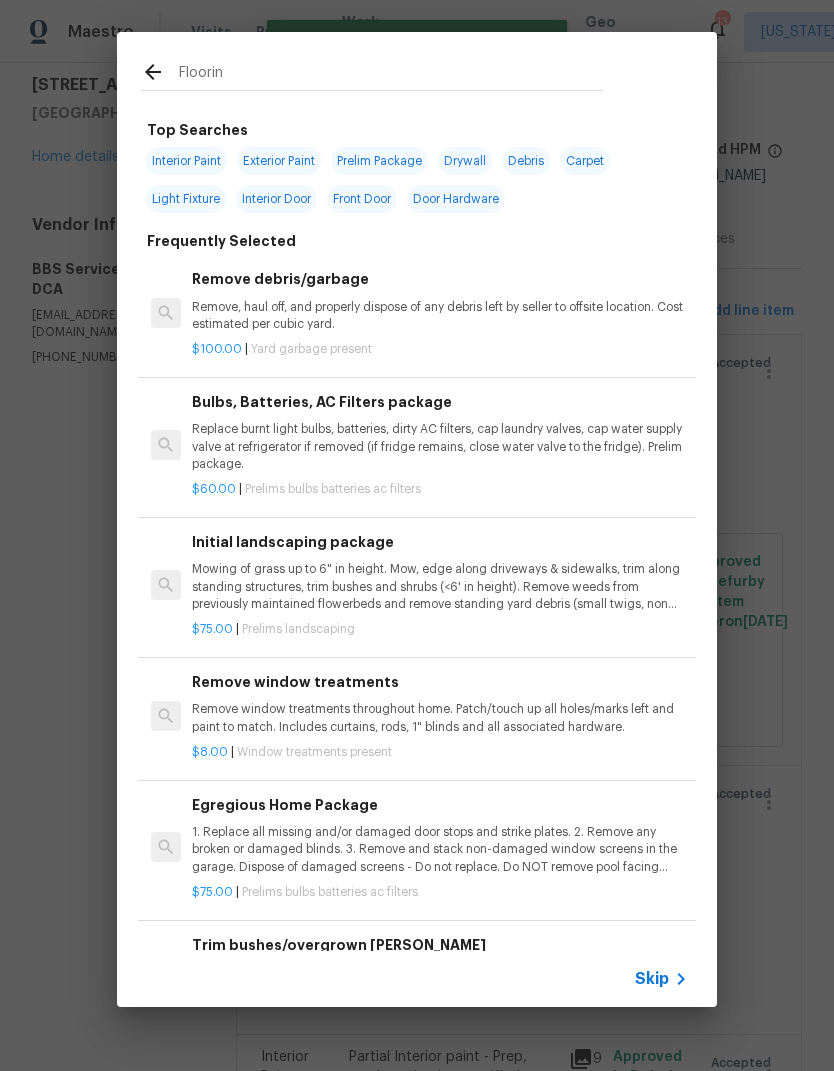 type on "Flooring" 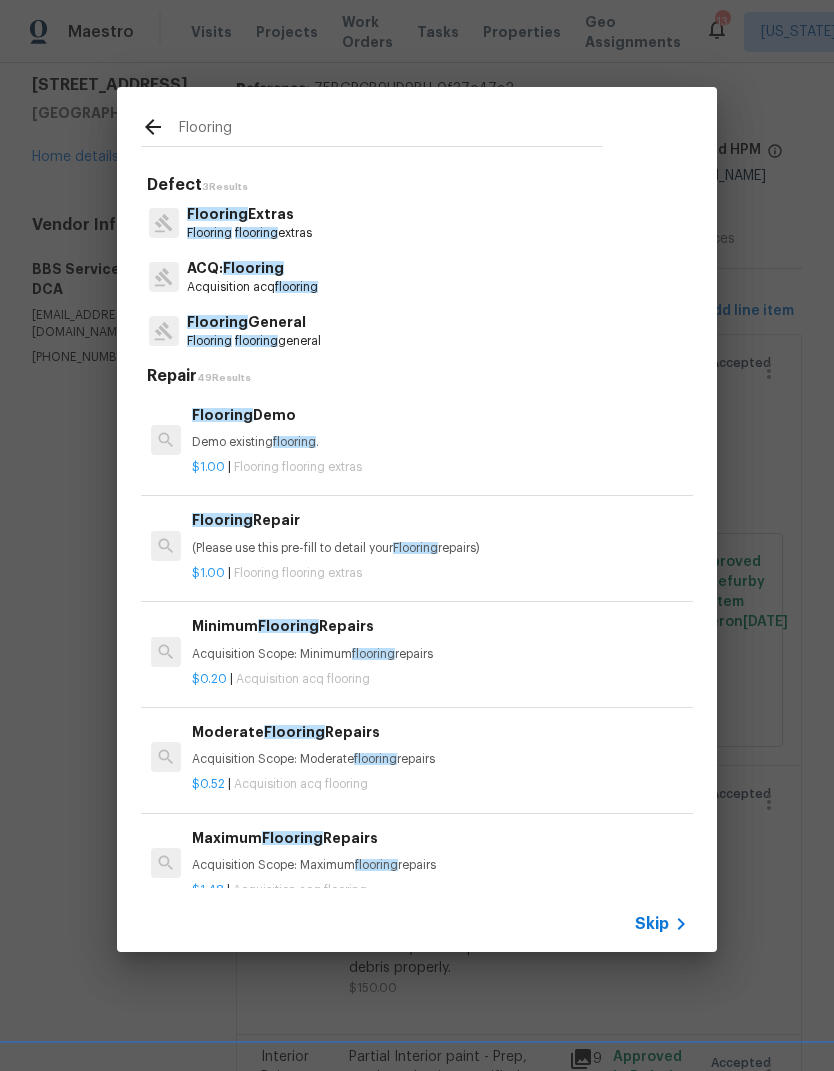 click on "(Please use this pre-fill to detail your  Flooring  repairs)" at bounding box center [440, 548] 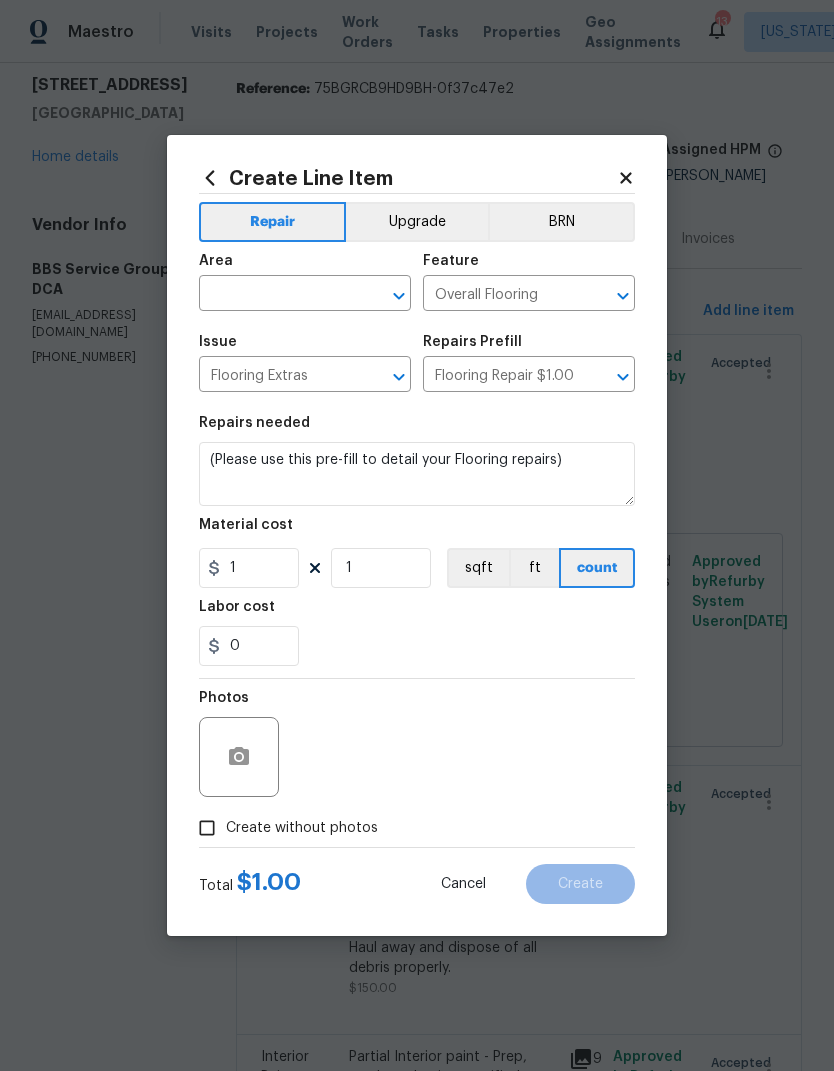 click on "Material cost" at bounding box center [417, 531] 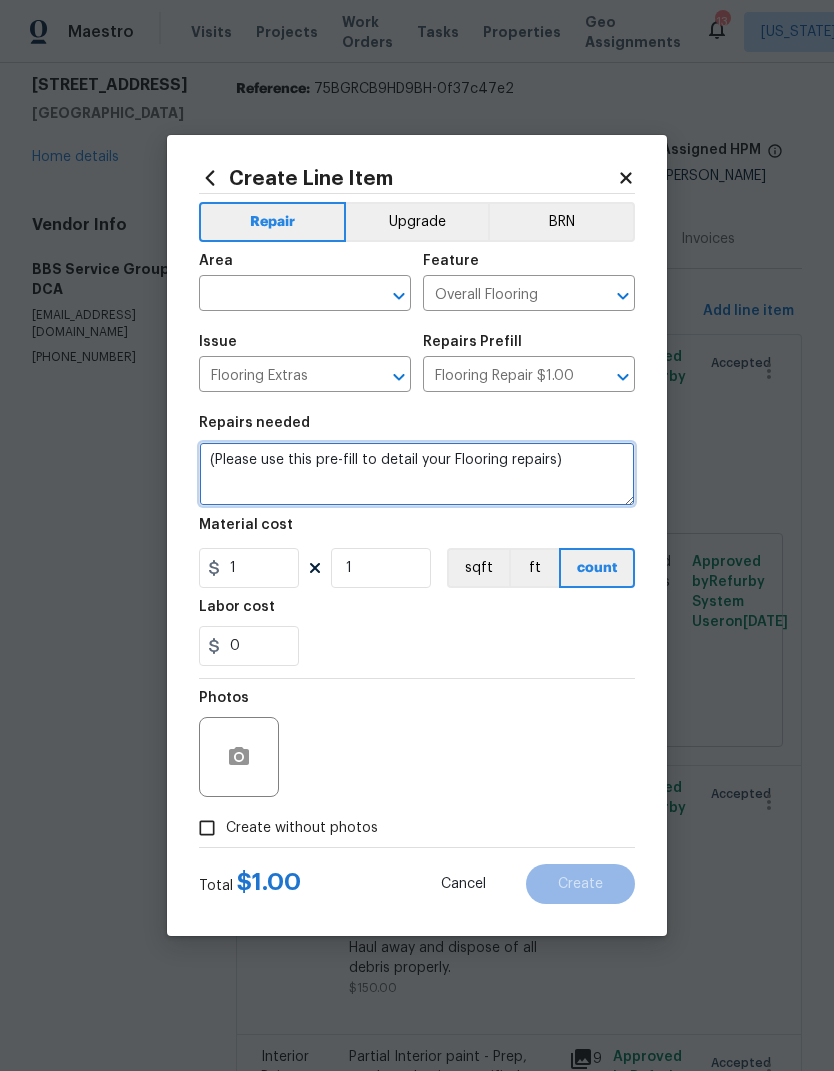 click on "(Please use this pre-fill to detail your Flooring repairs)" at bounding box center (417, 474) 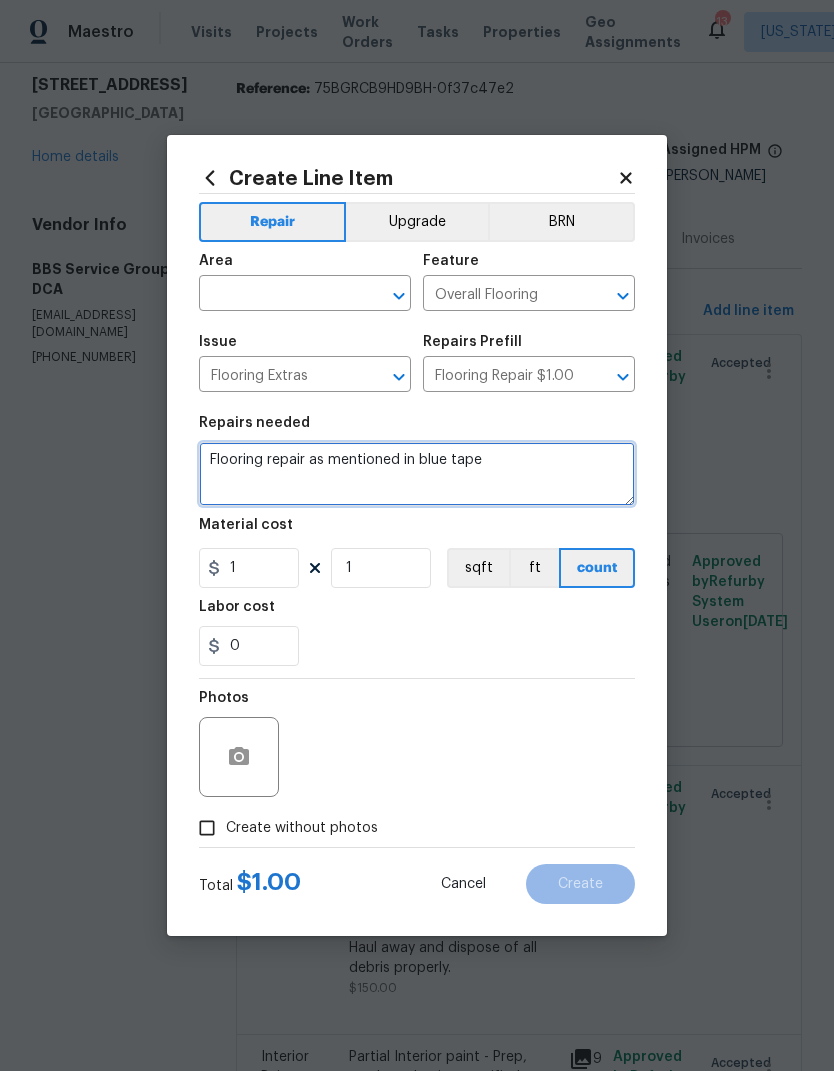 type on "Flooring repair as mentioned in blue tape" 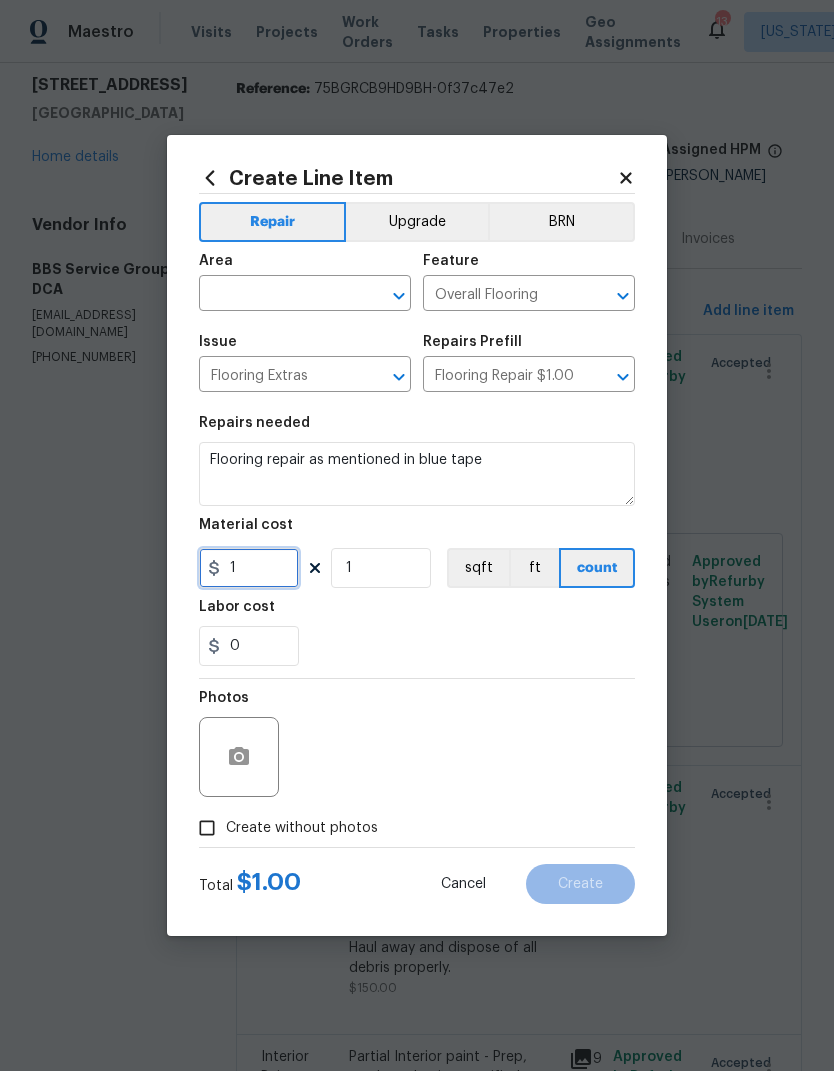 click on "1" at bounding box center [249, 568] 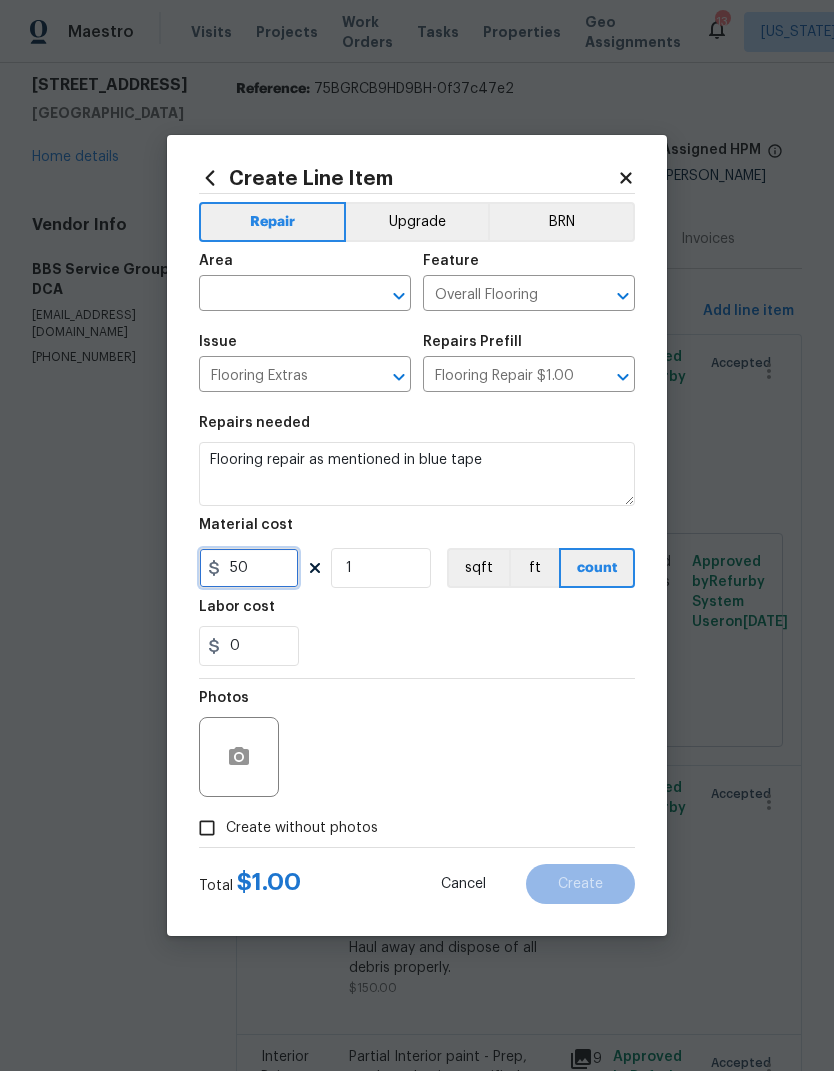 type on "50" 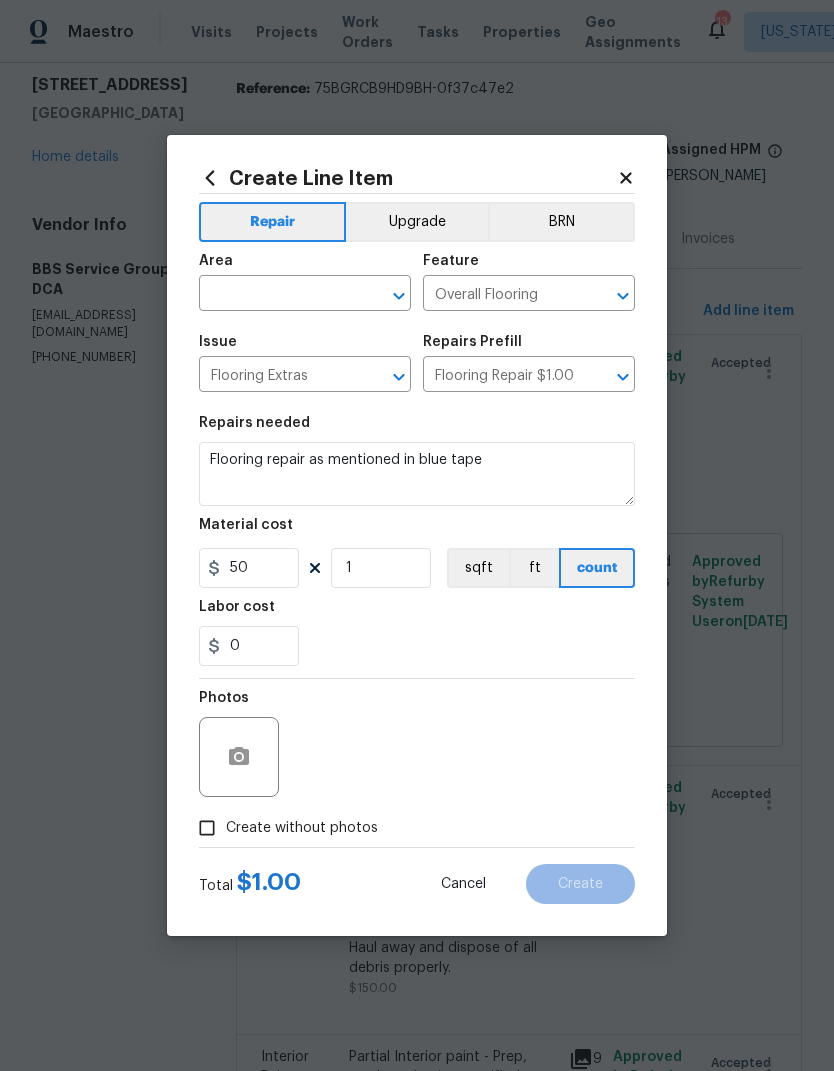 click at bounding box center (277, 295) 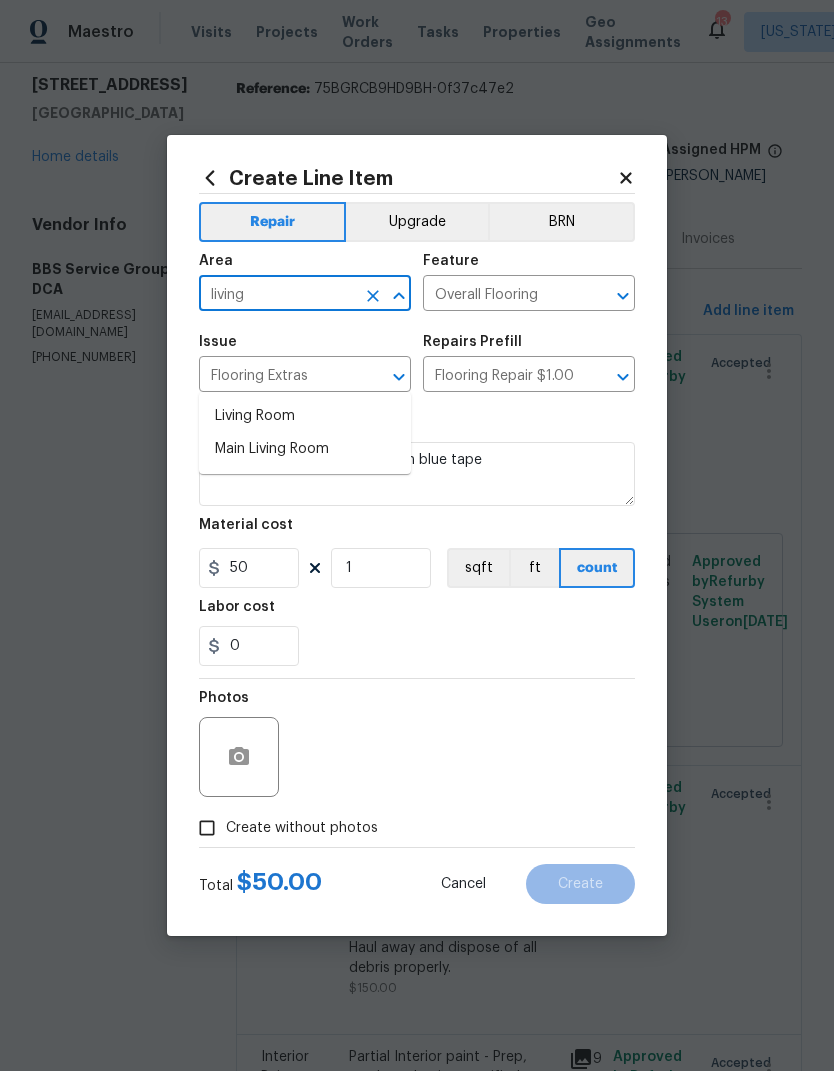click on "Living Room" at bounding box center (305, 416) 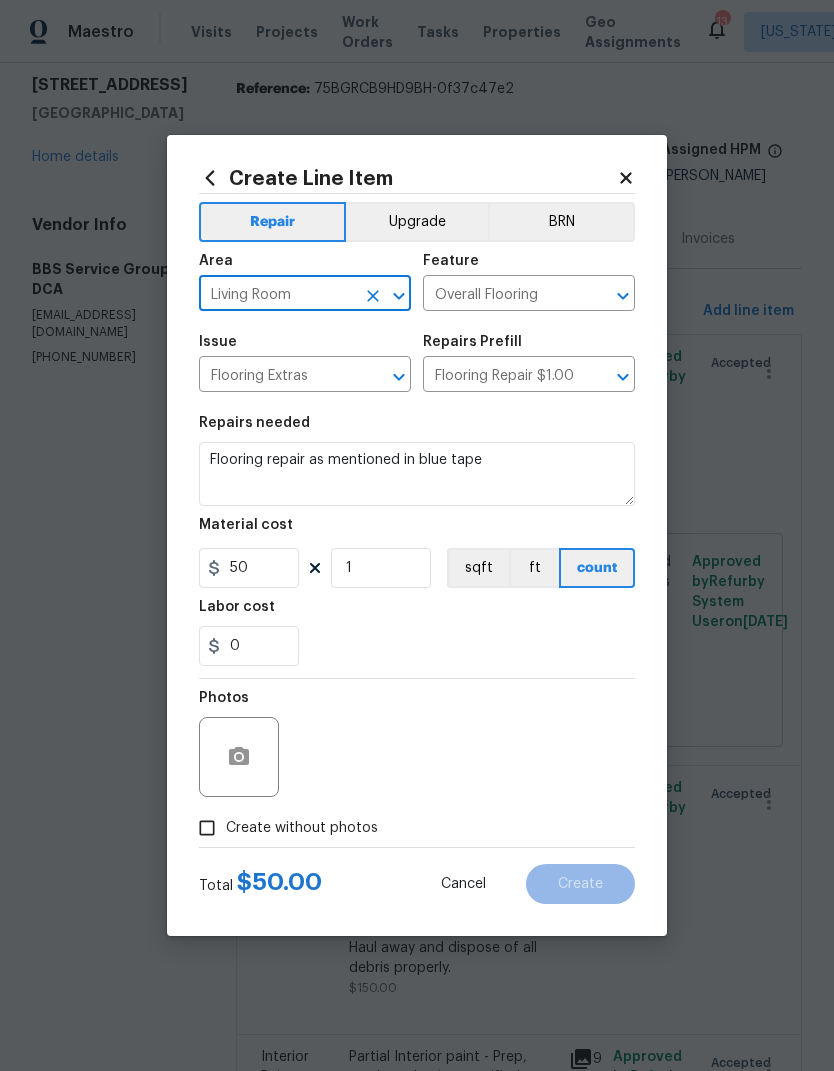 click on "Labor cost" at bounding box center [417, 613] 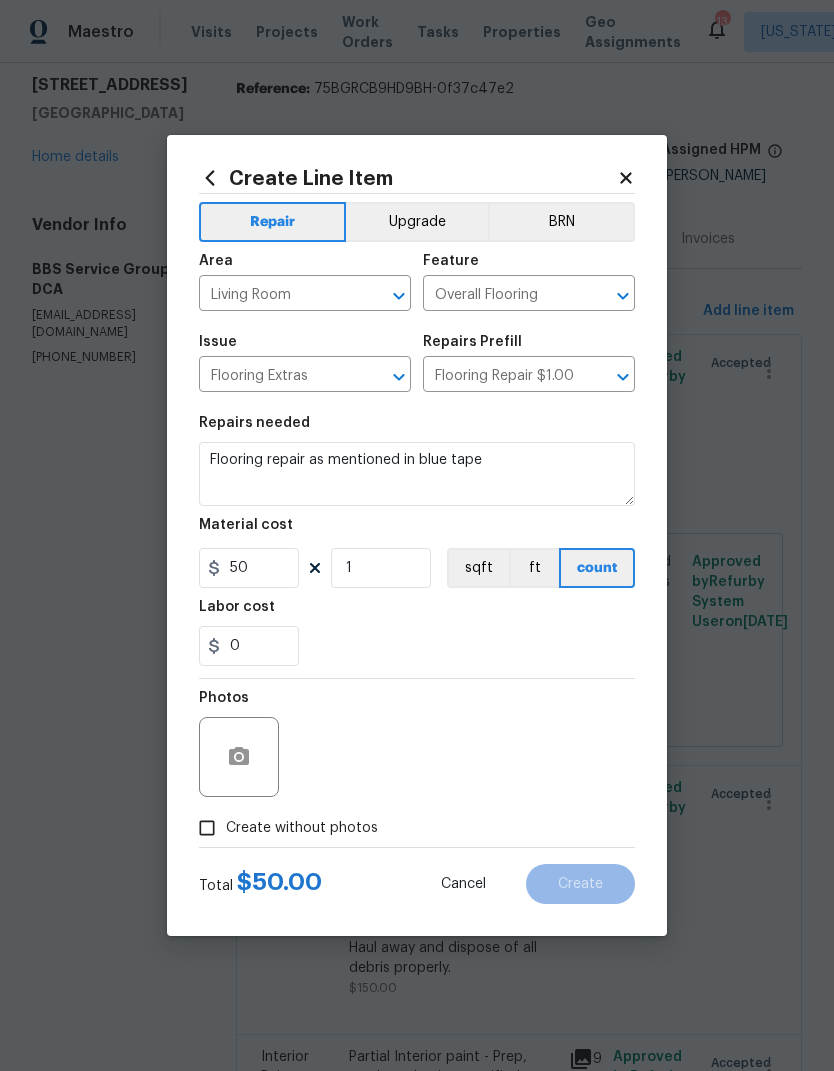 click on "Create without photos" at bounding box center (207, 828) 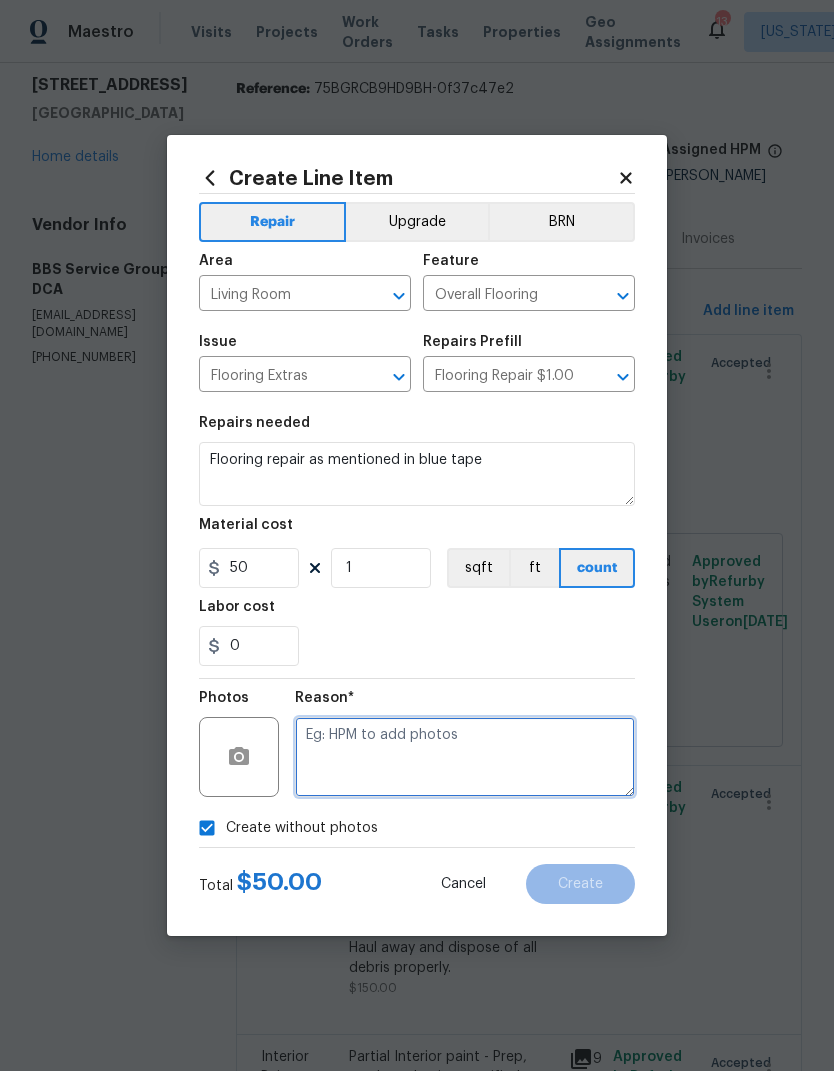 click at bounding box center [465, 757] 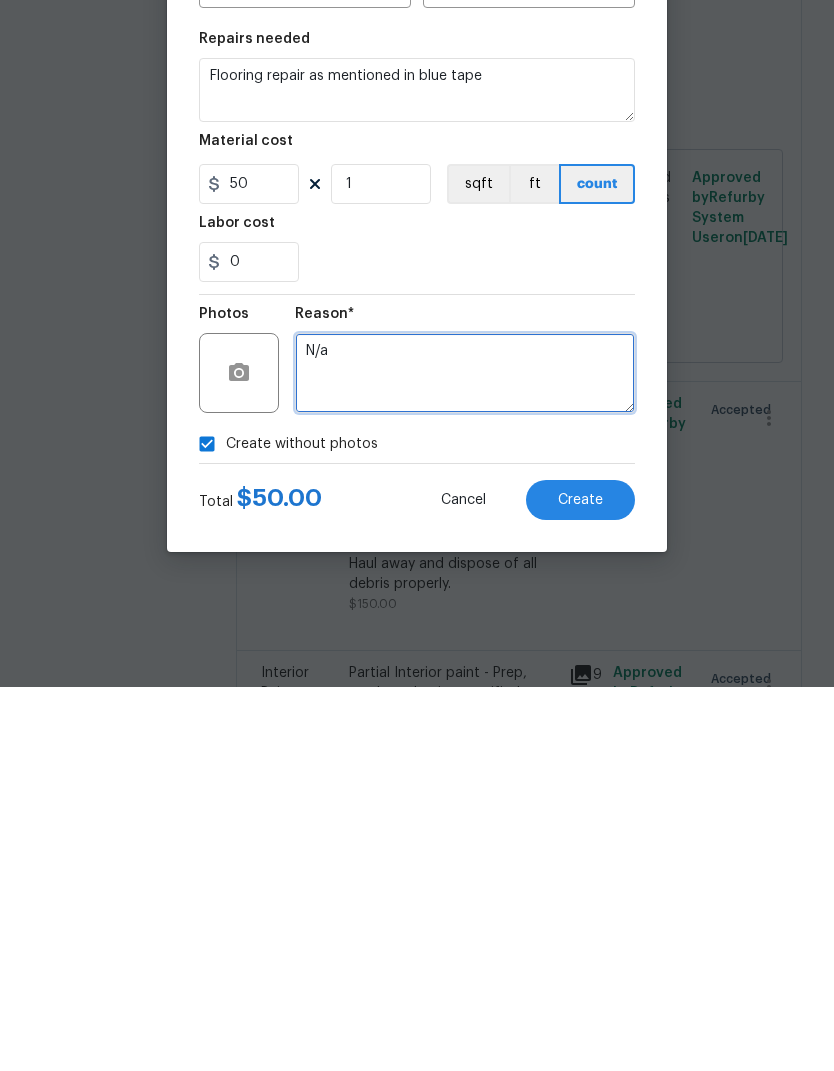 type on "N/a" 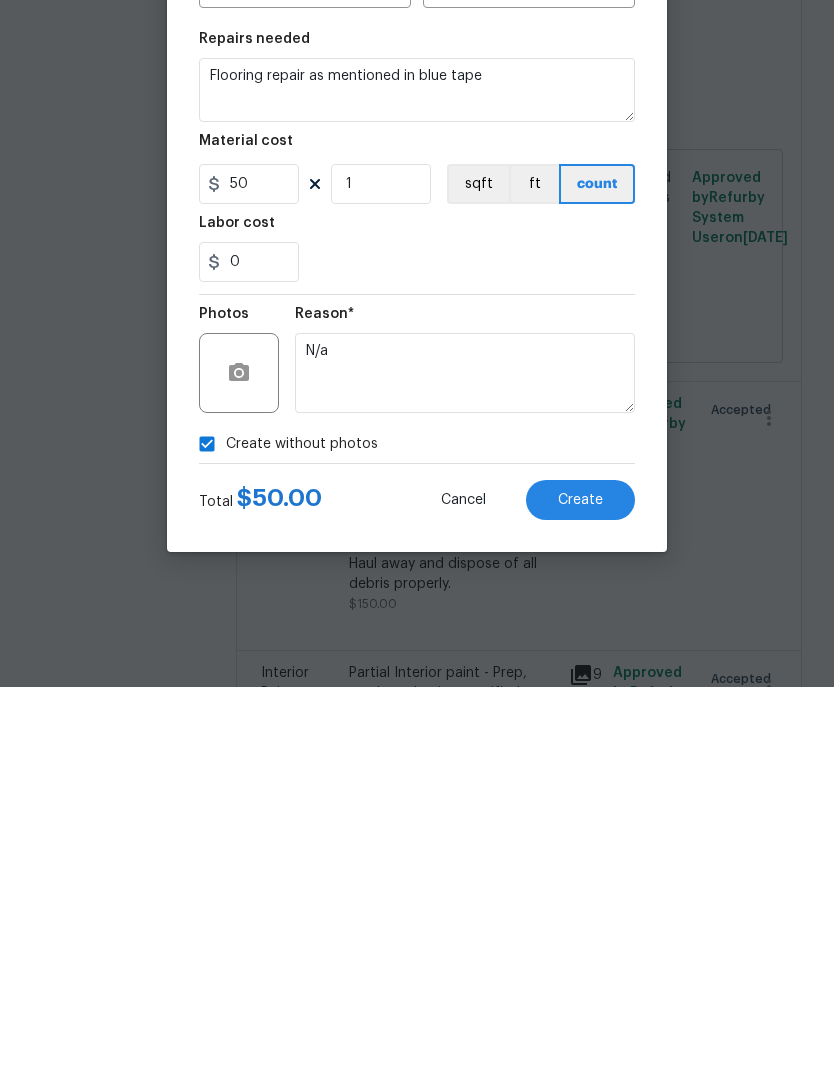 click on "Create" at bounding box center (580, 884) 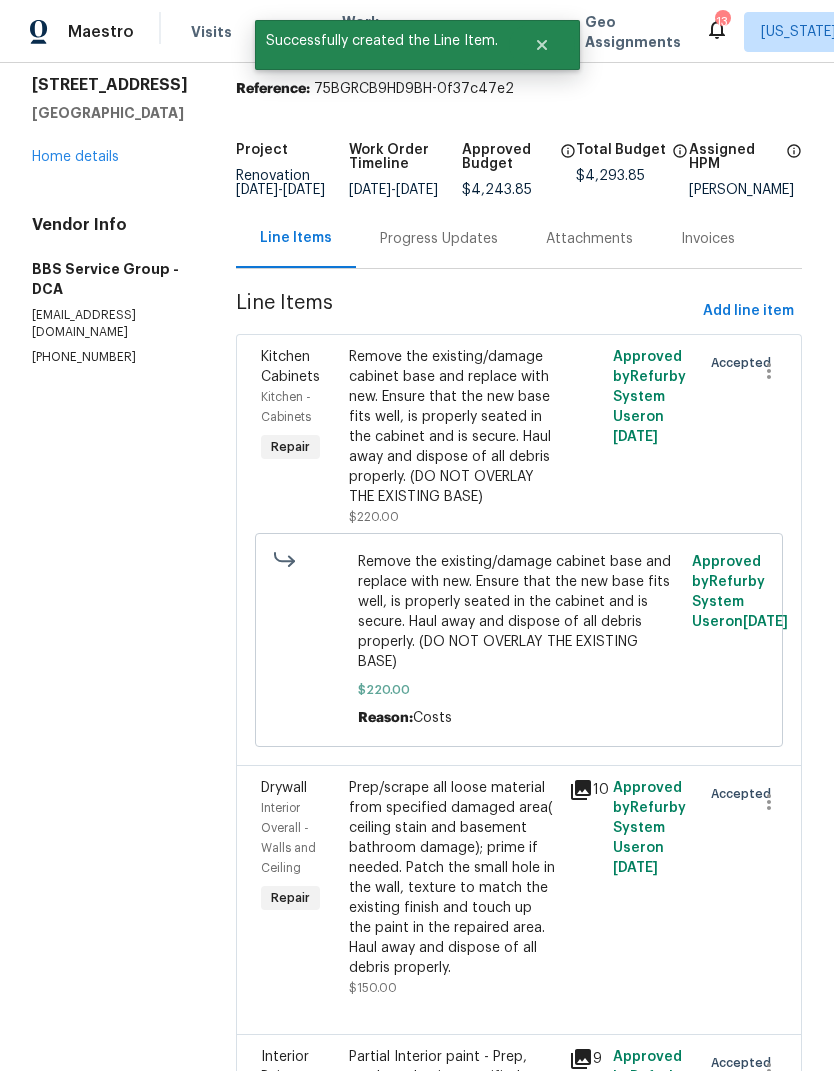 scroll, scrollTop: 0, scrollLeft: 0, axis: both 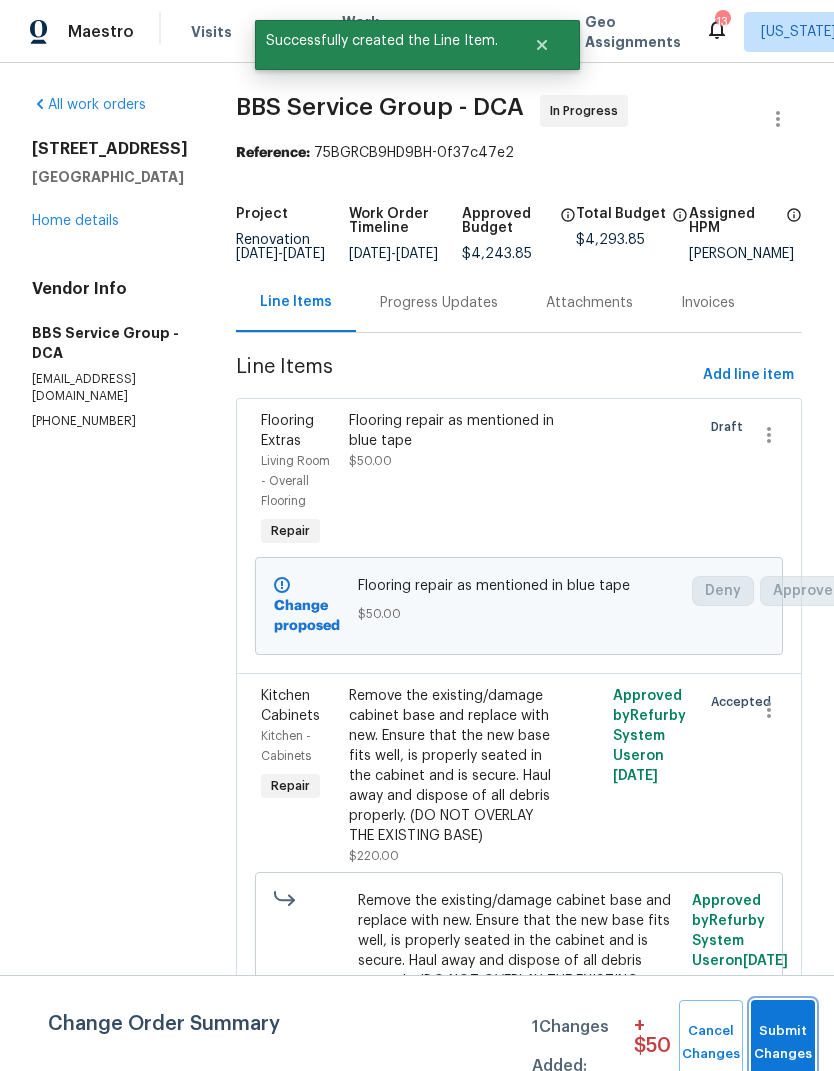 click on "Submit Changes" at bounding box center [783, 1043] 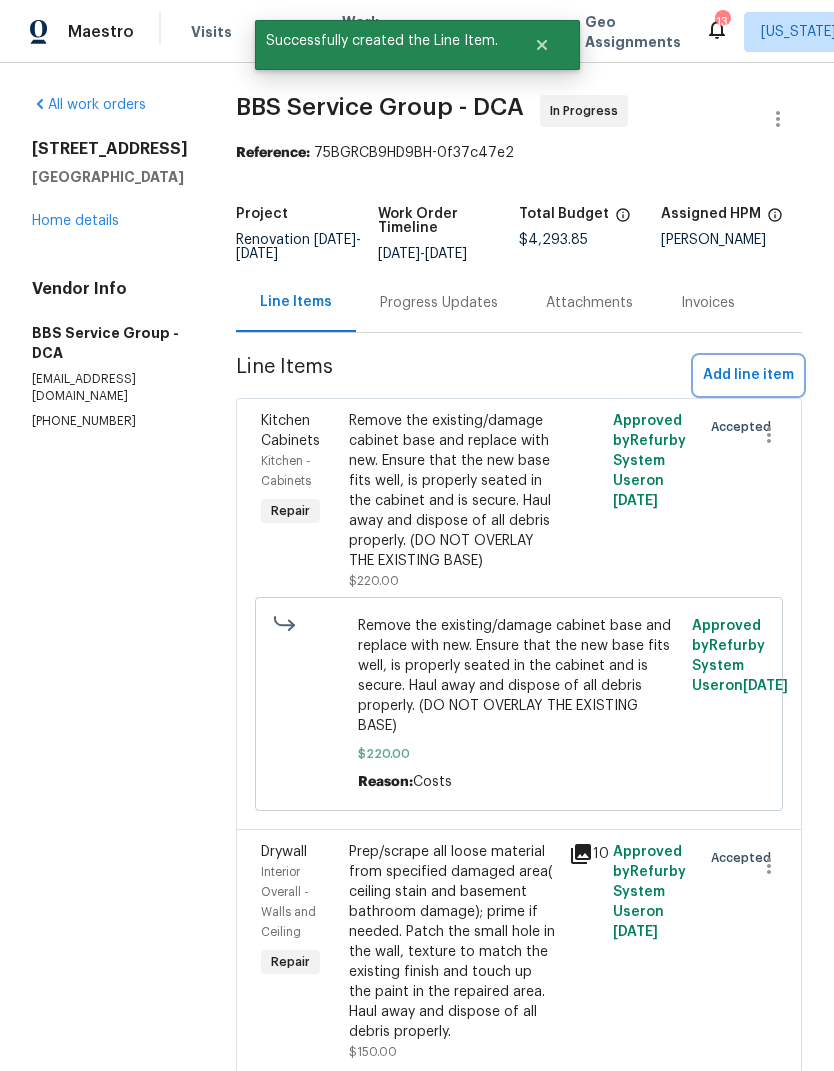 click on "Add line item" at bounding box center (748, 375) 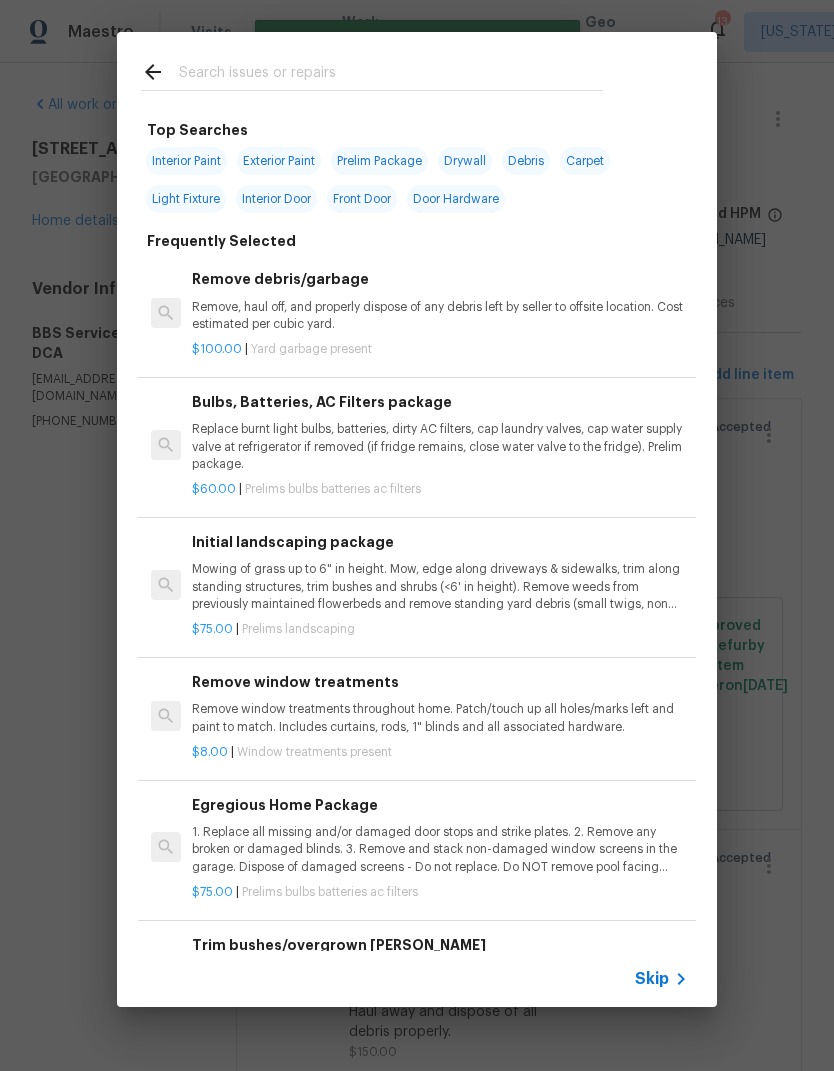 click at bounding box center (391, 75) 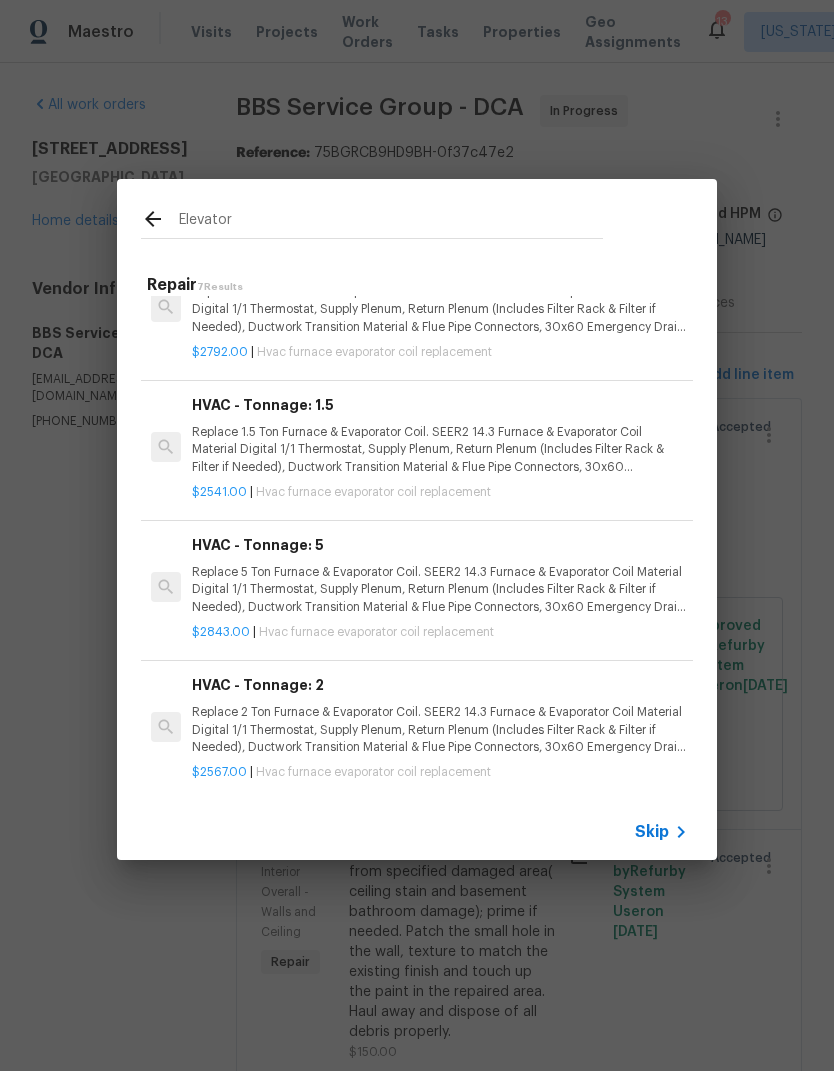 scroll, scrollTop: 476, scrollLeft: 0, axis: vertical 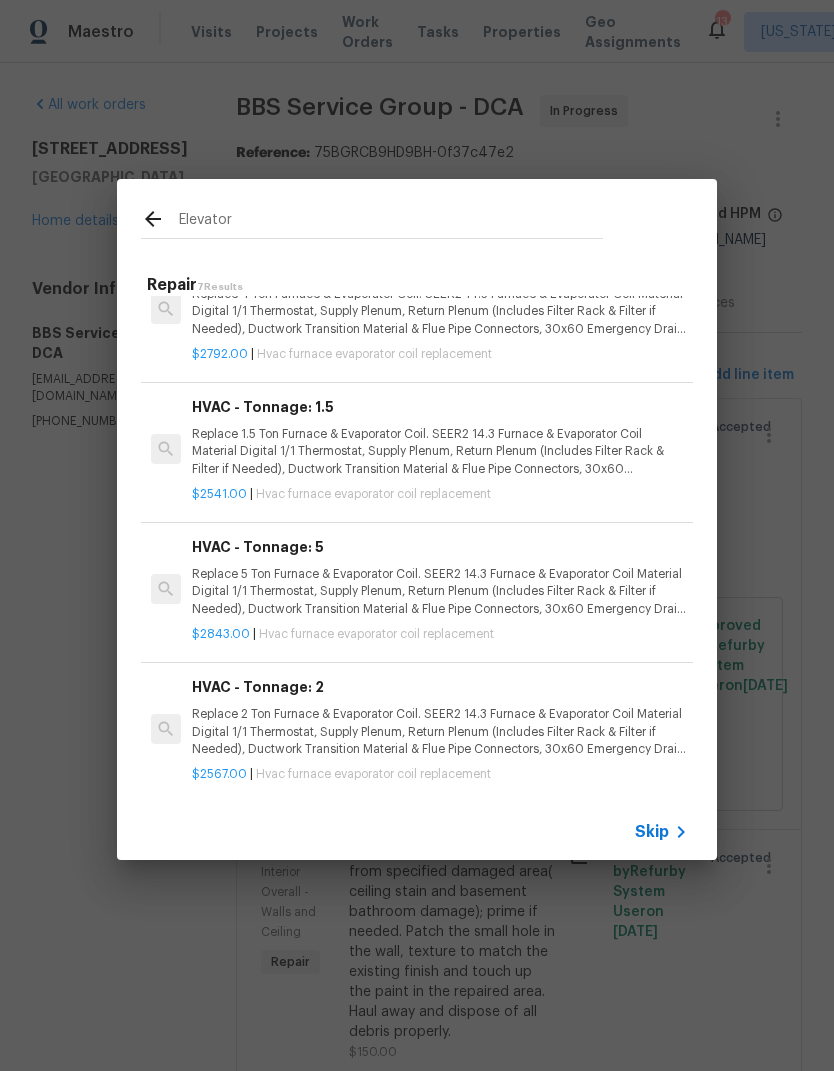 click on "Elevator" at bounding box center (391, 222) 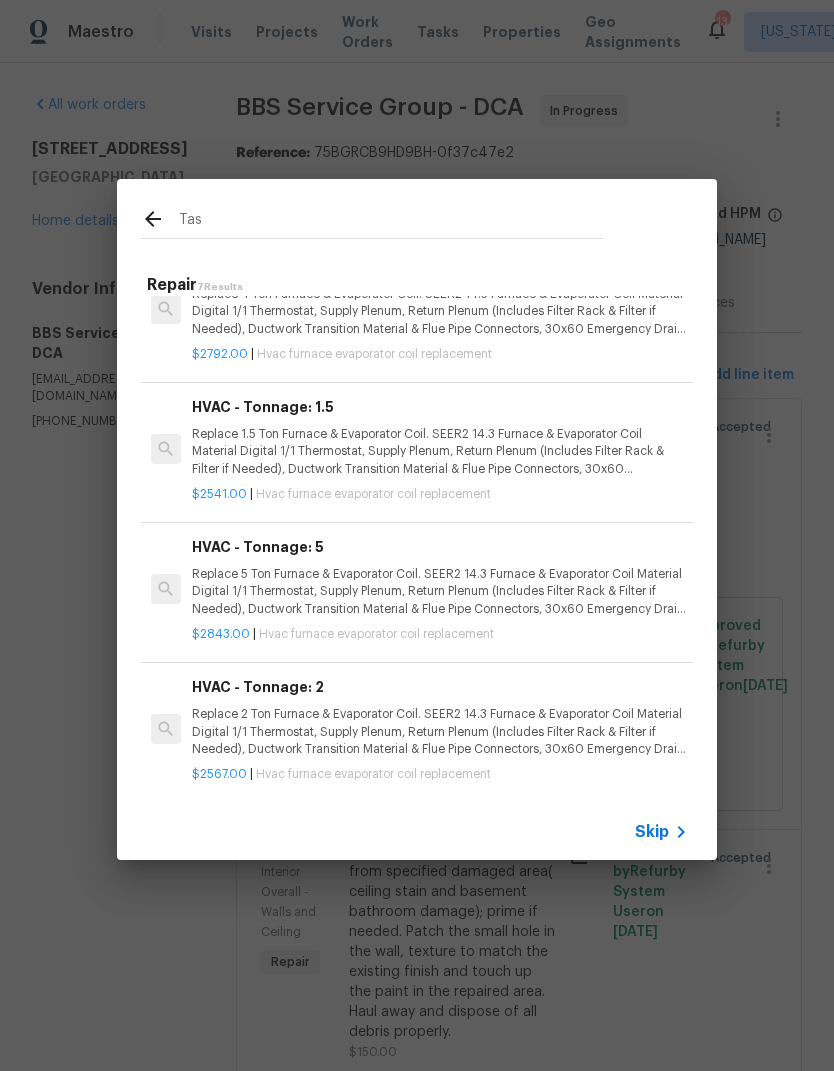 type on "Task" 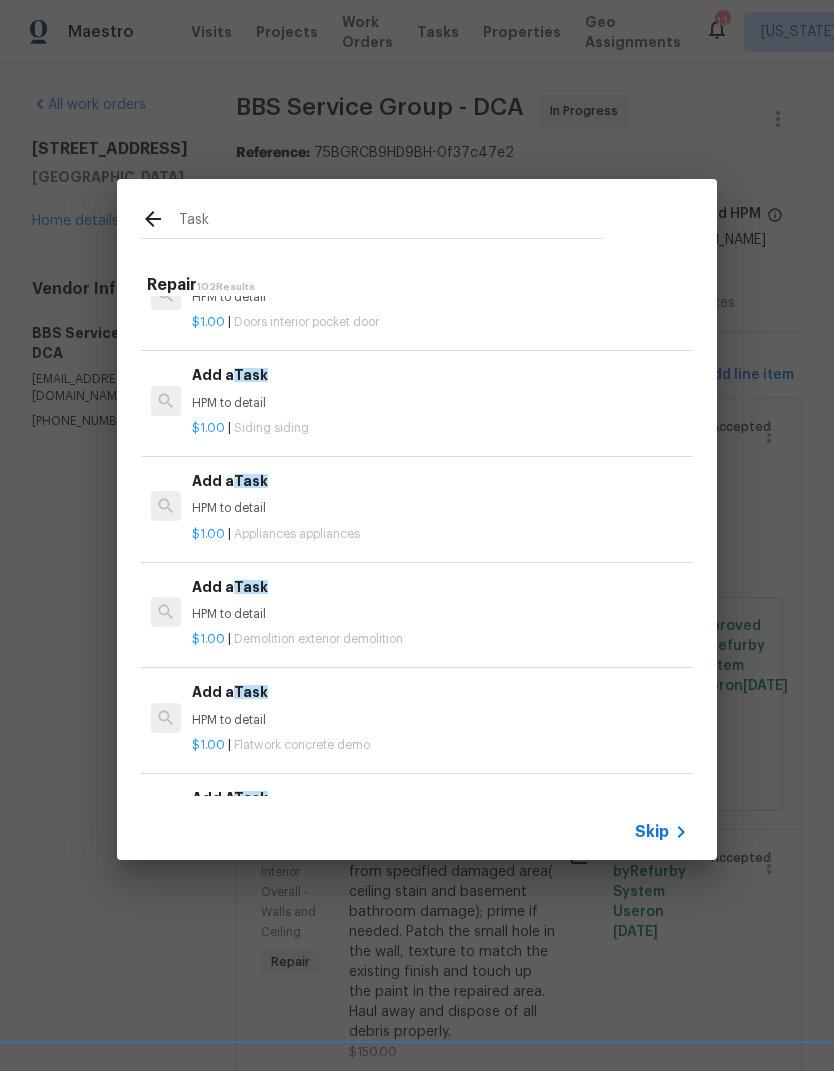 click on "$1.00   |   Appliances appliances" at bounding box center [440, 530] 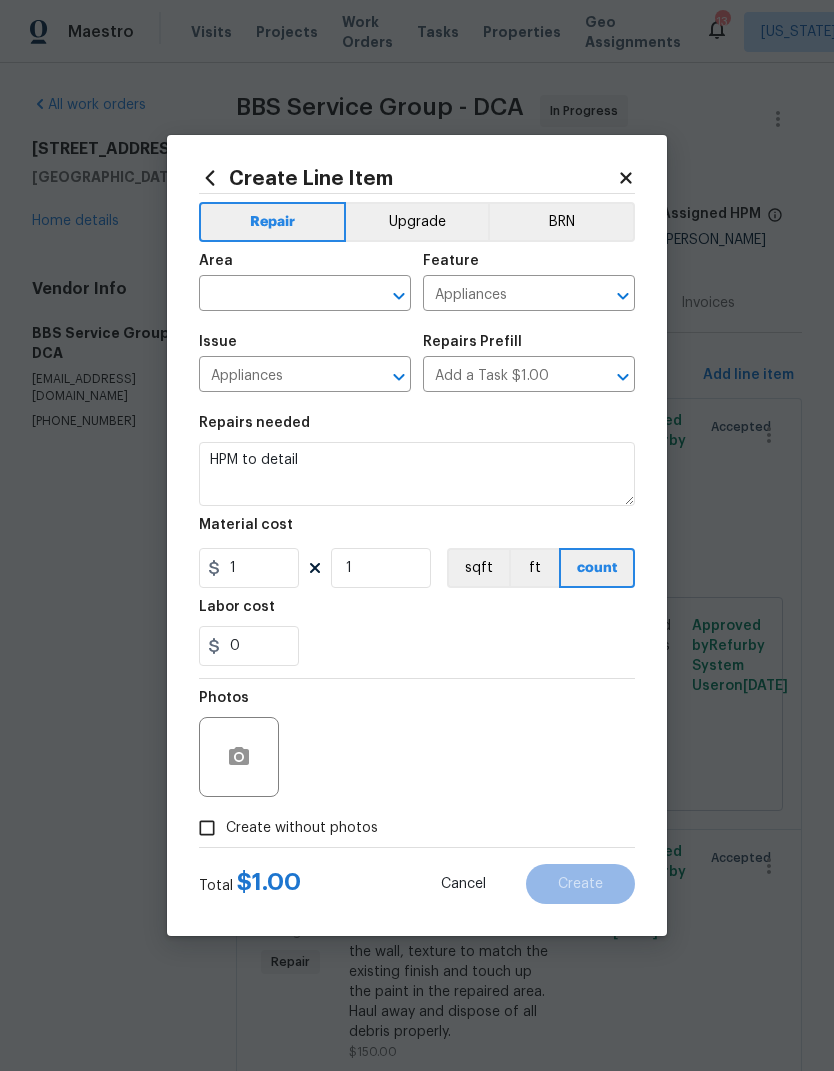click at bounding box center (277, 295) 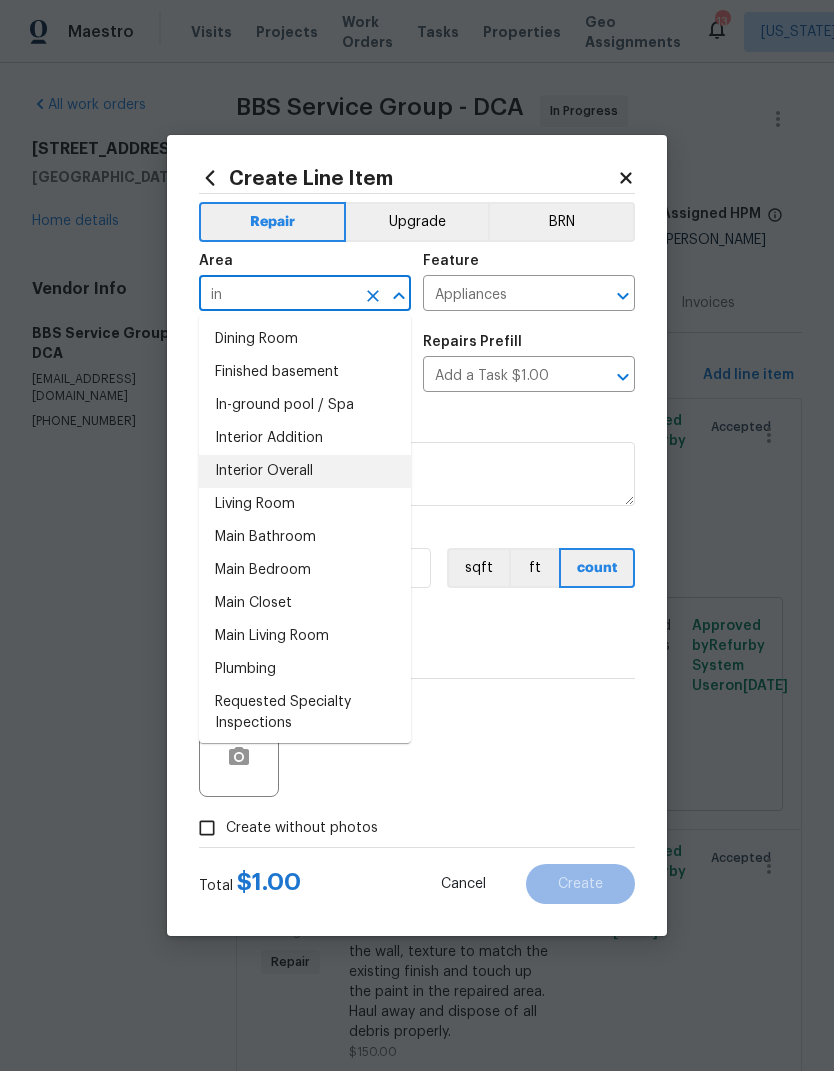 click on "Interior Overall" at bounding box center [305, 471] 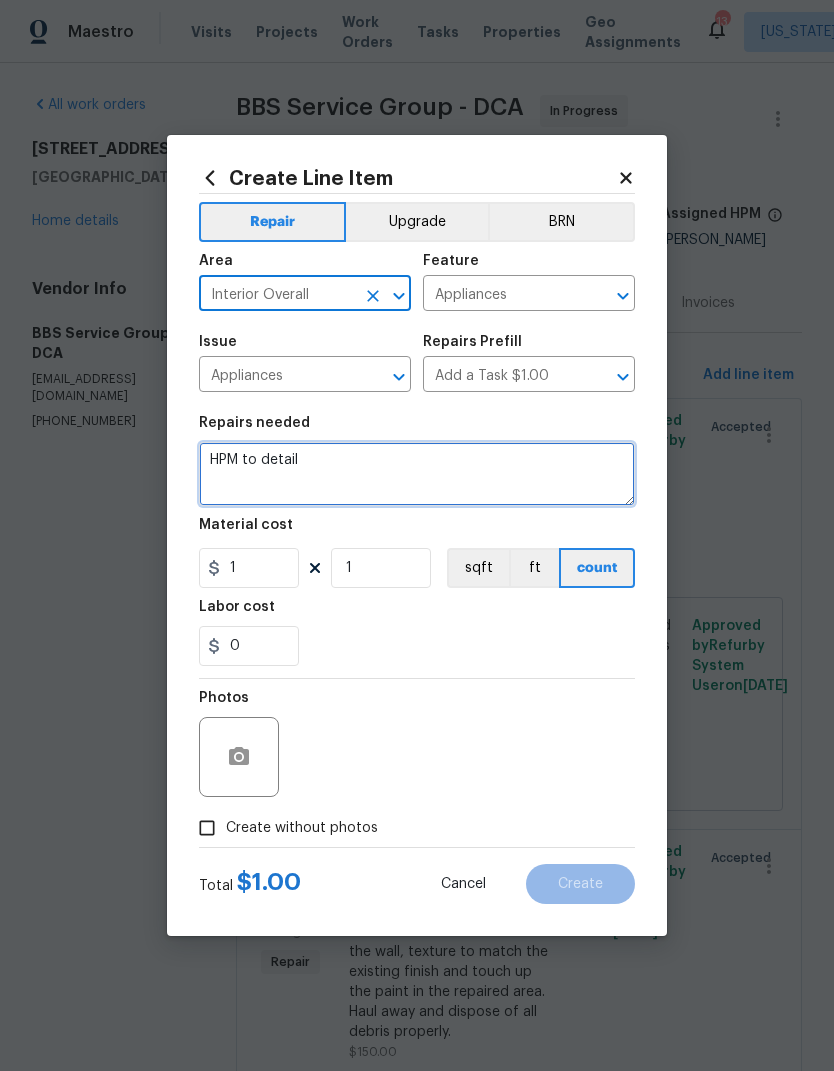 click on "HPM to detail" at bounding box center (417, 474) 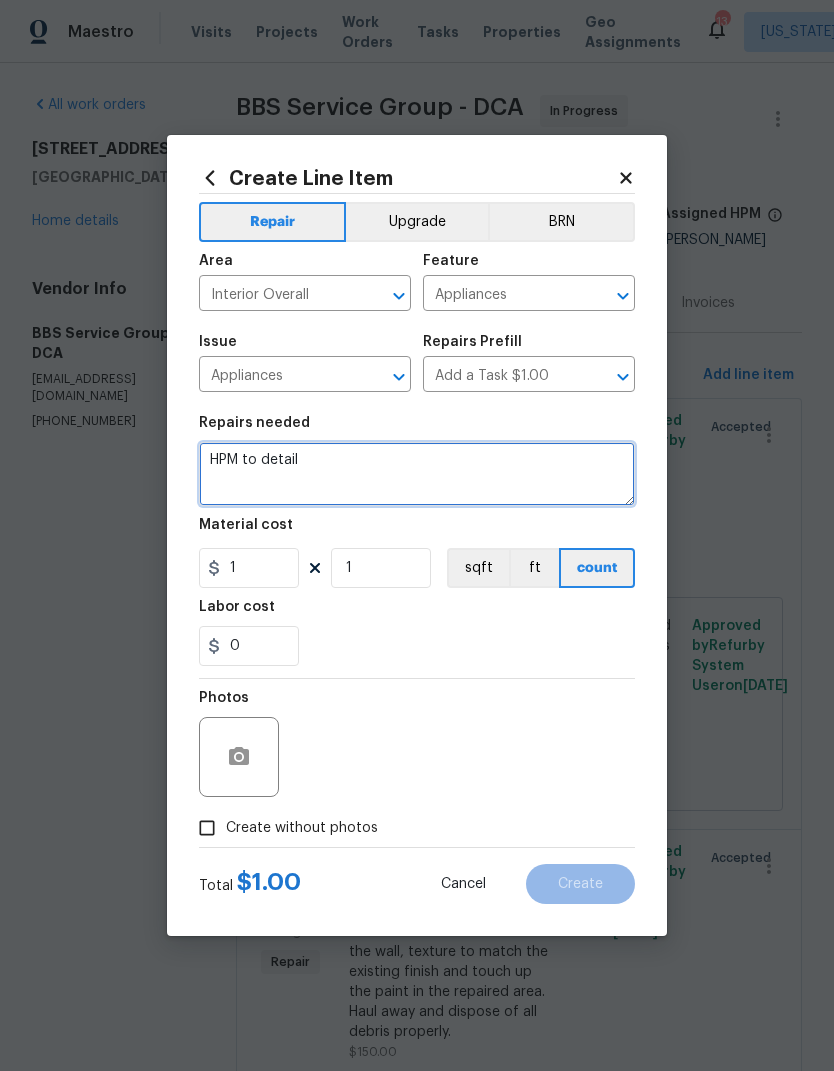 click on "HPM to detail" at bounding box center (417, 474) 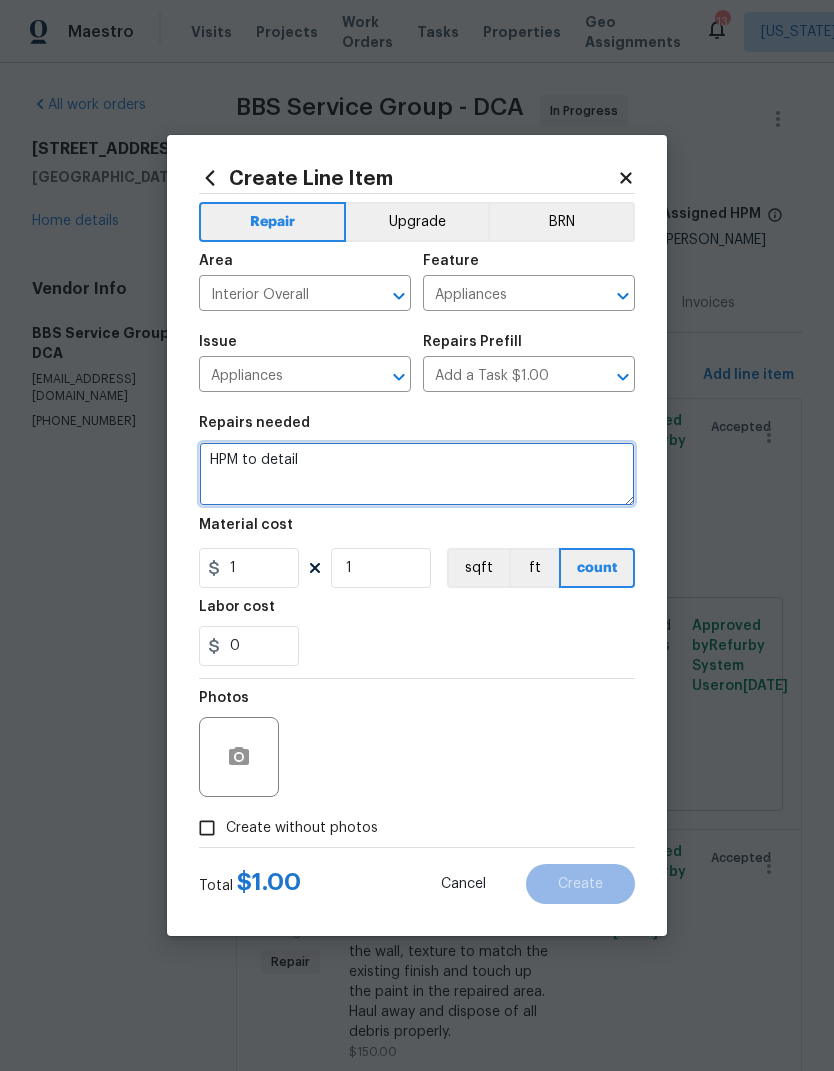 click on "HPM to detail" at bounding box center [417, 474] 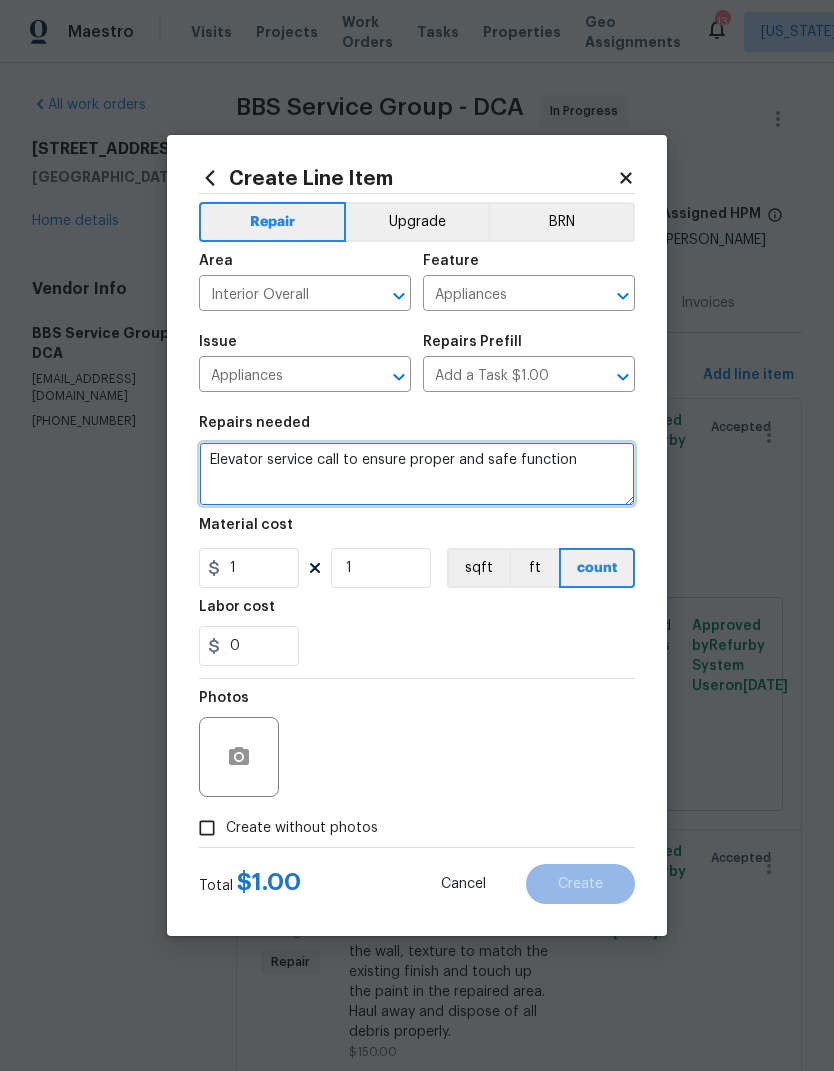 type on "Elevator service call to ensure proper and safe function" 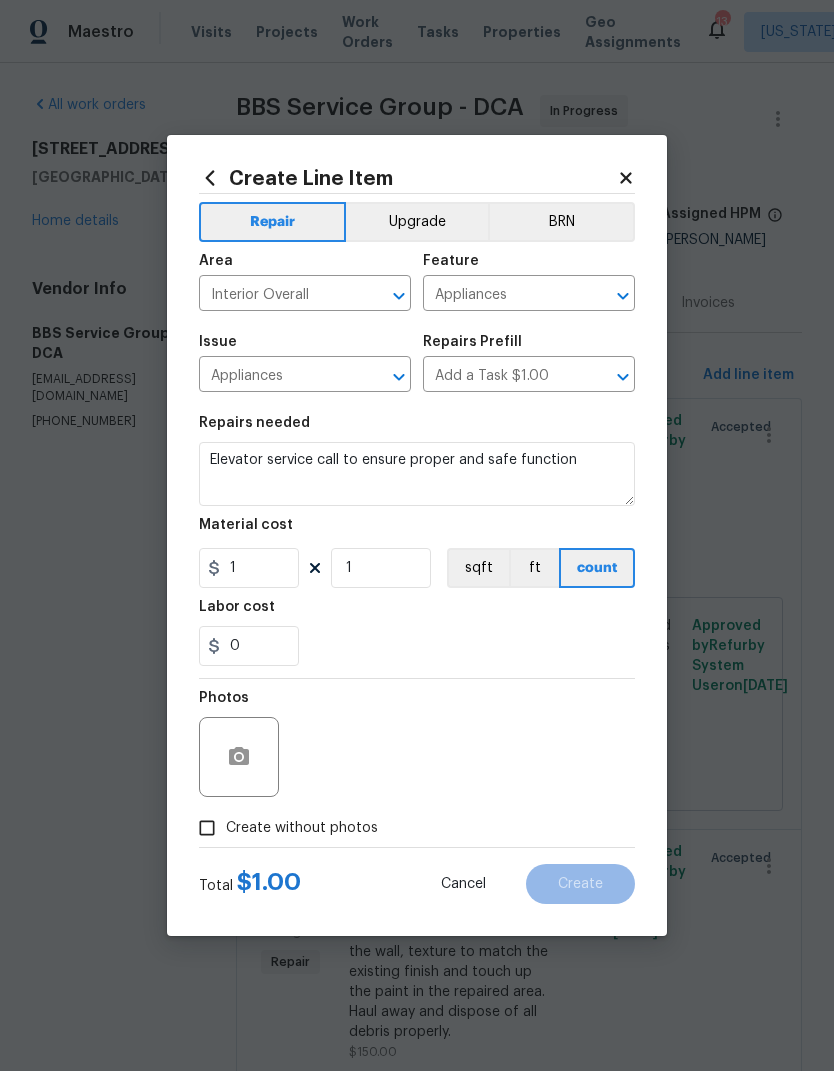 click on "Labor cost" at bounding box center (417, 613) 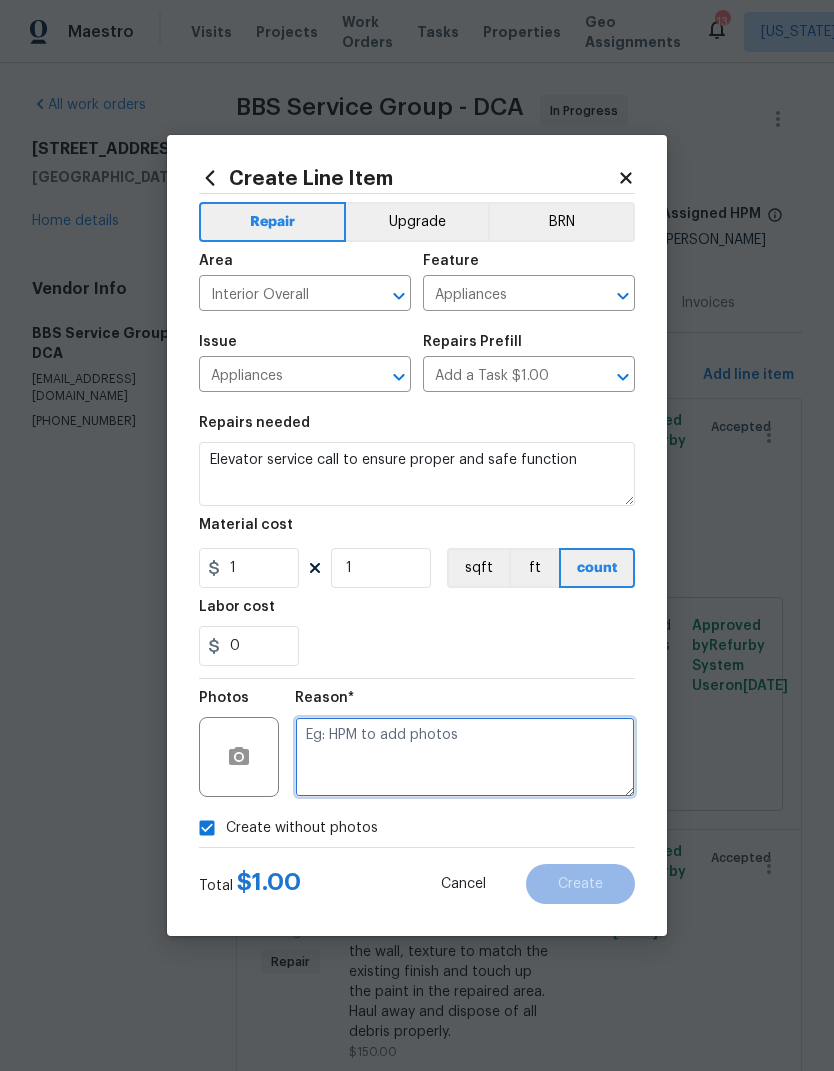 click at bounding box center [465, 757] 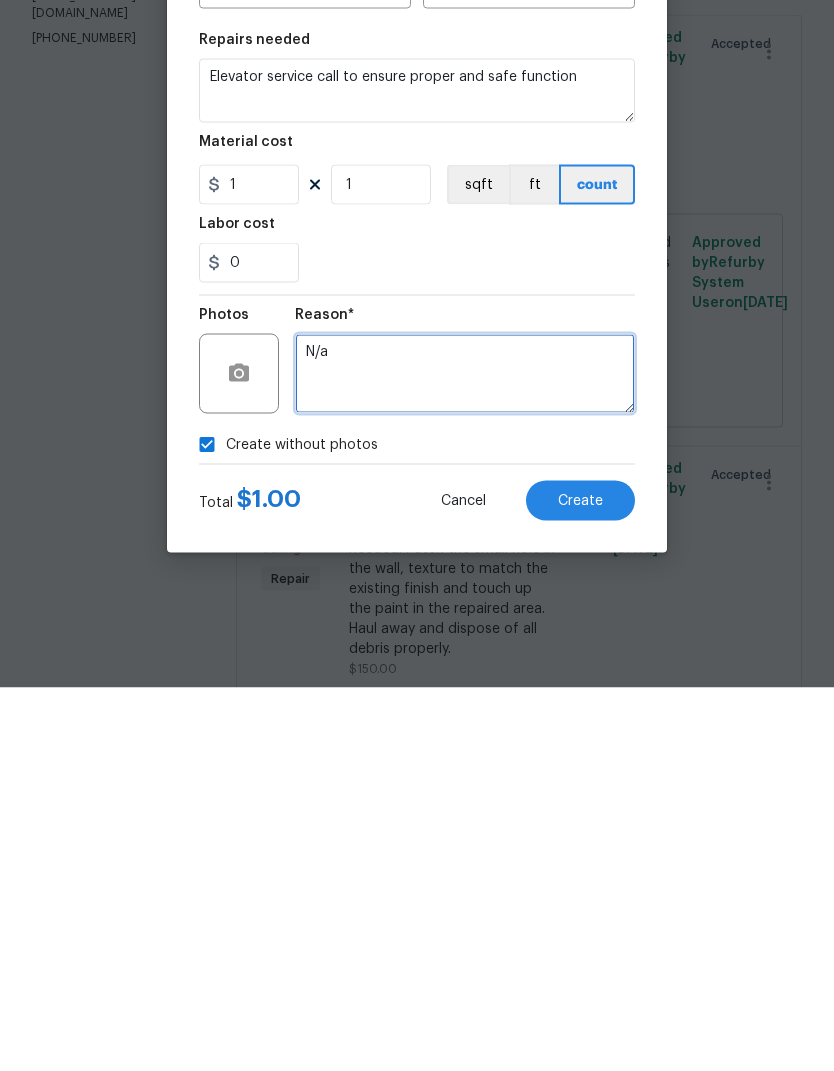 type on "N/a" 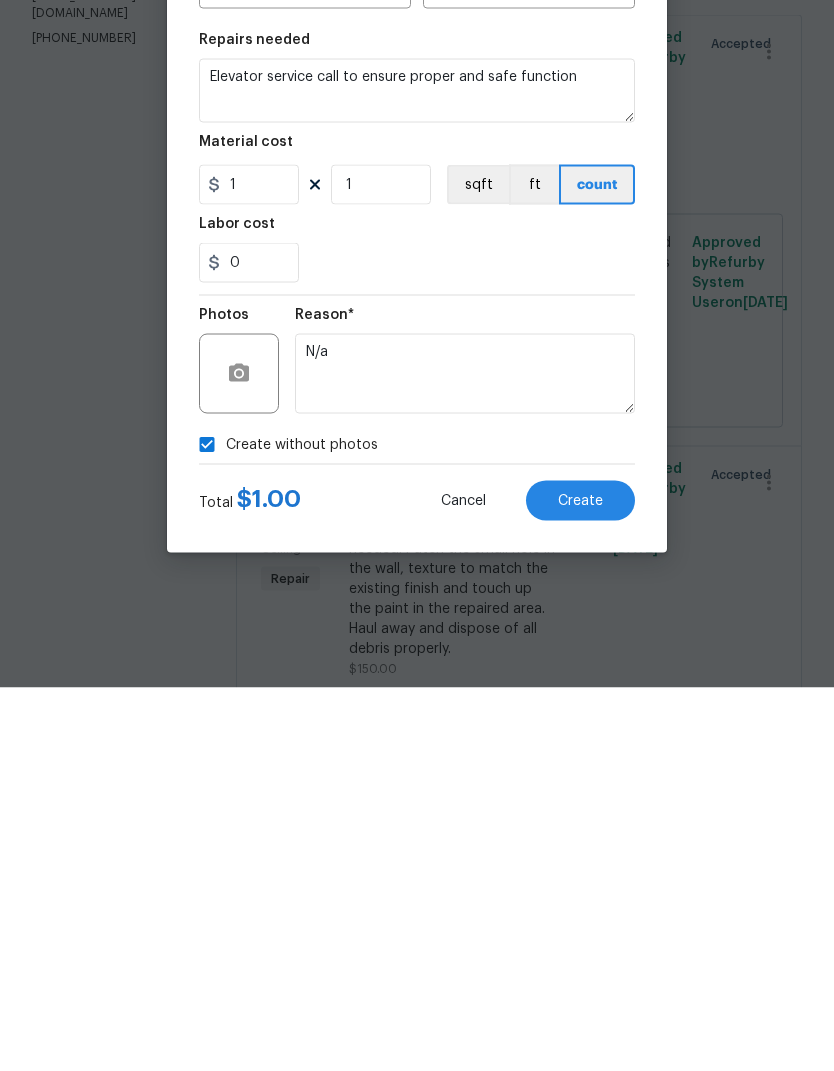 click on "Create" at bounding box center (580, 884) 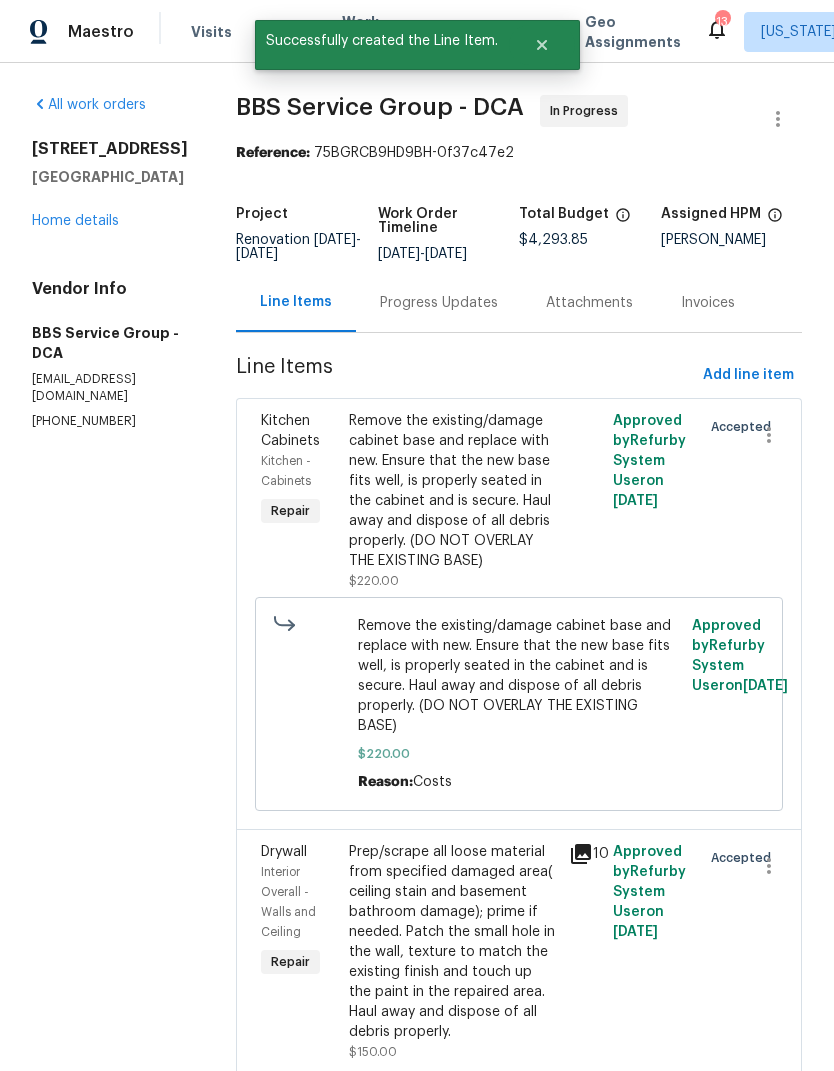 scroll, scrollTop: 0, scrollLeft: 0, axis: both 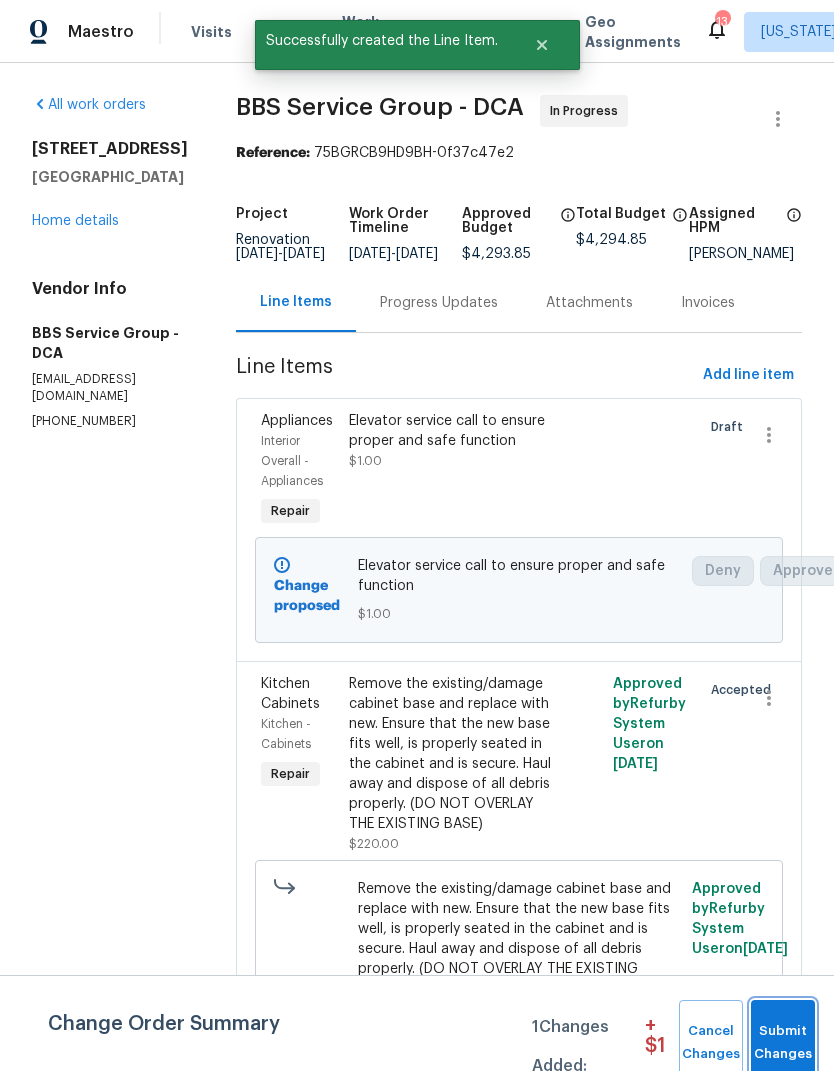 click on "Submit Changes" at bounding box center [783, 1043] 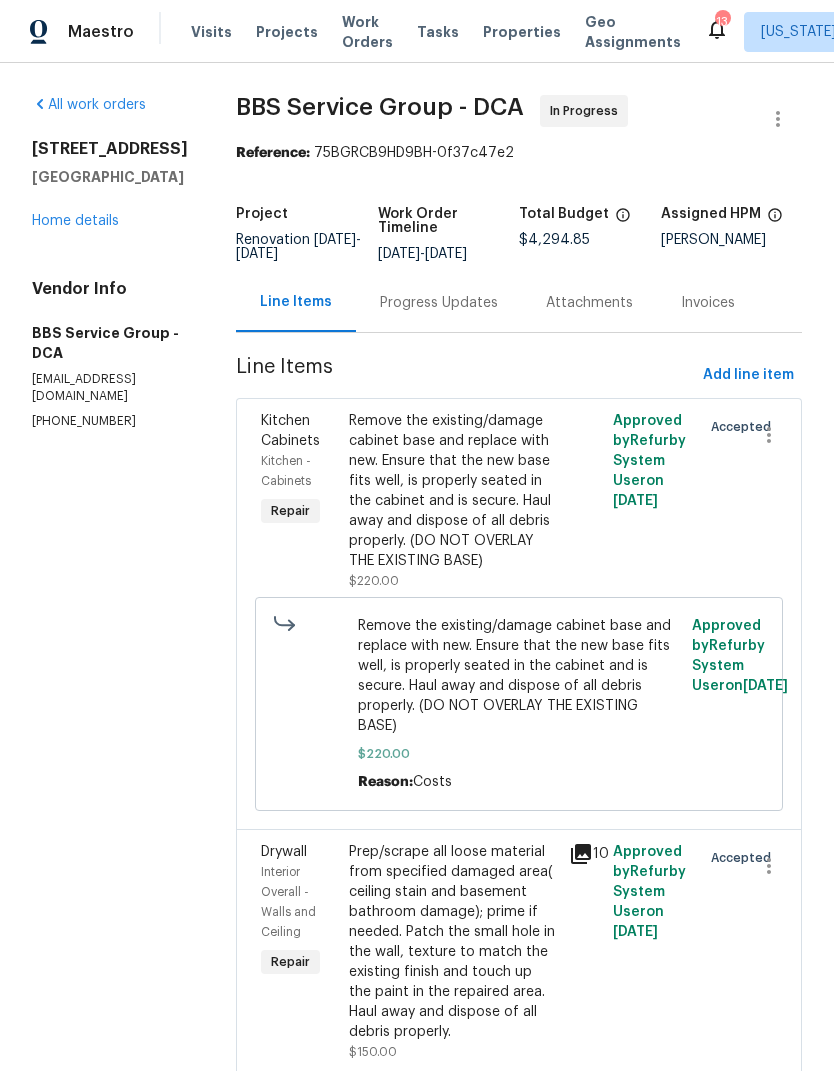 click on "All work orders [STREET_ADDRESS] Home details Vendor Info BBS Service Group - DCA [EMAIL_ADDRESS][DOMAIN_NAME] [PHONE_NUMBER]" at bounding box center (110, 262) 